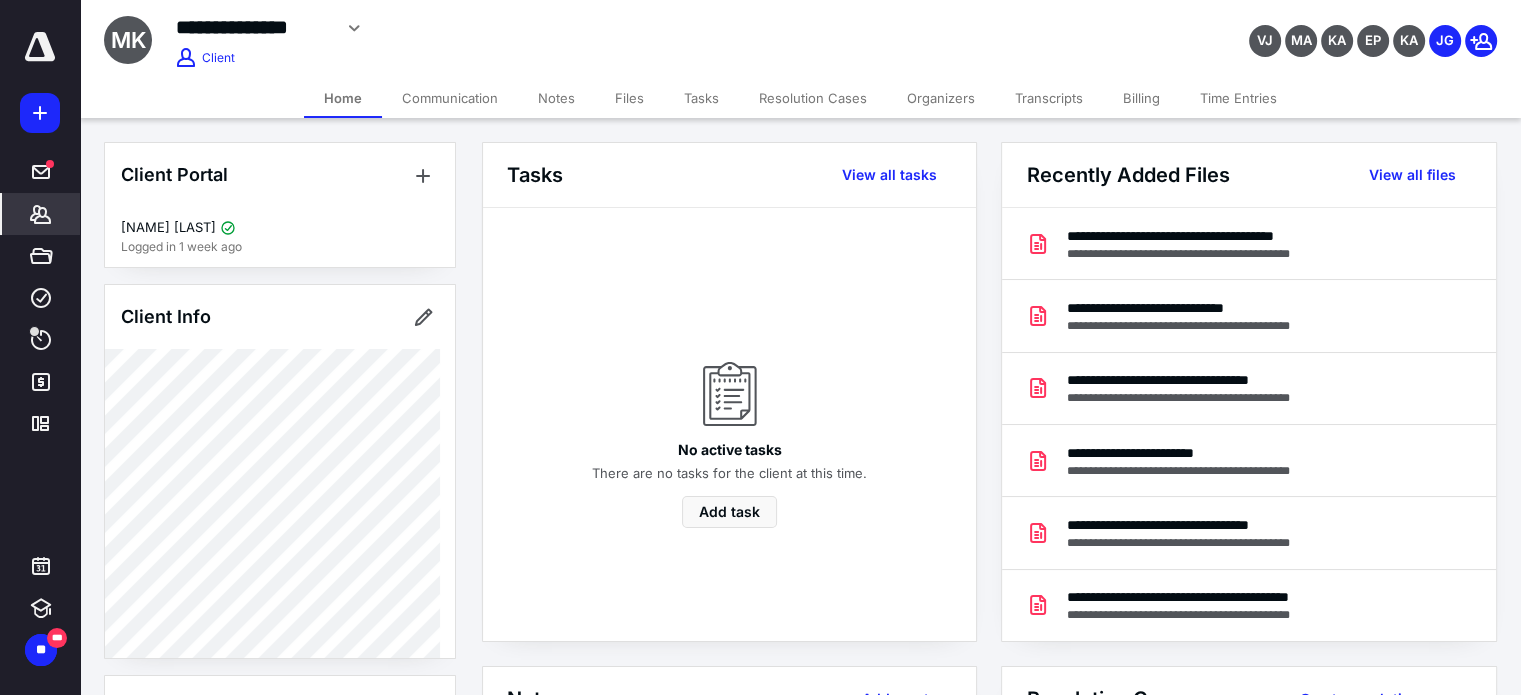 scroll, scrollTop: 0, scrollLeft: 0, axis: both 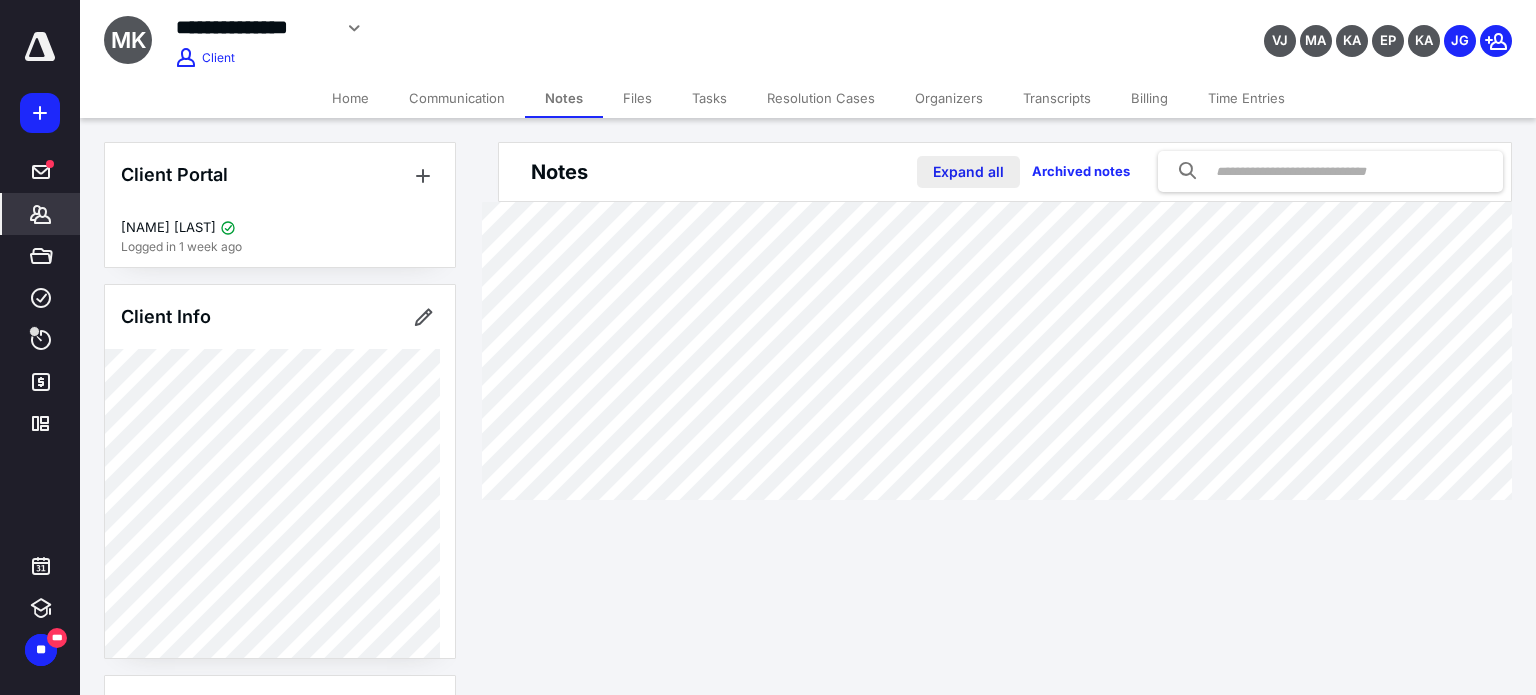 click on "Expand all" at bounding box center (968, 172) 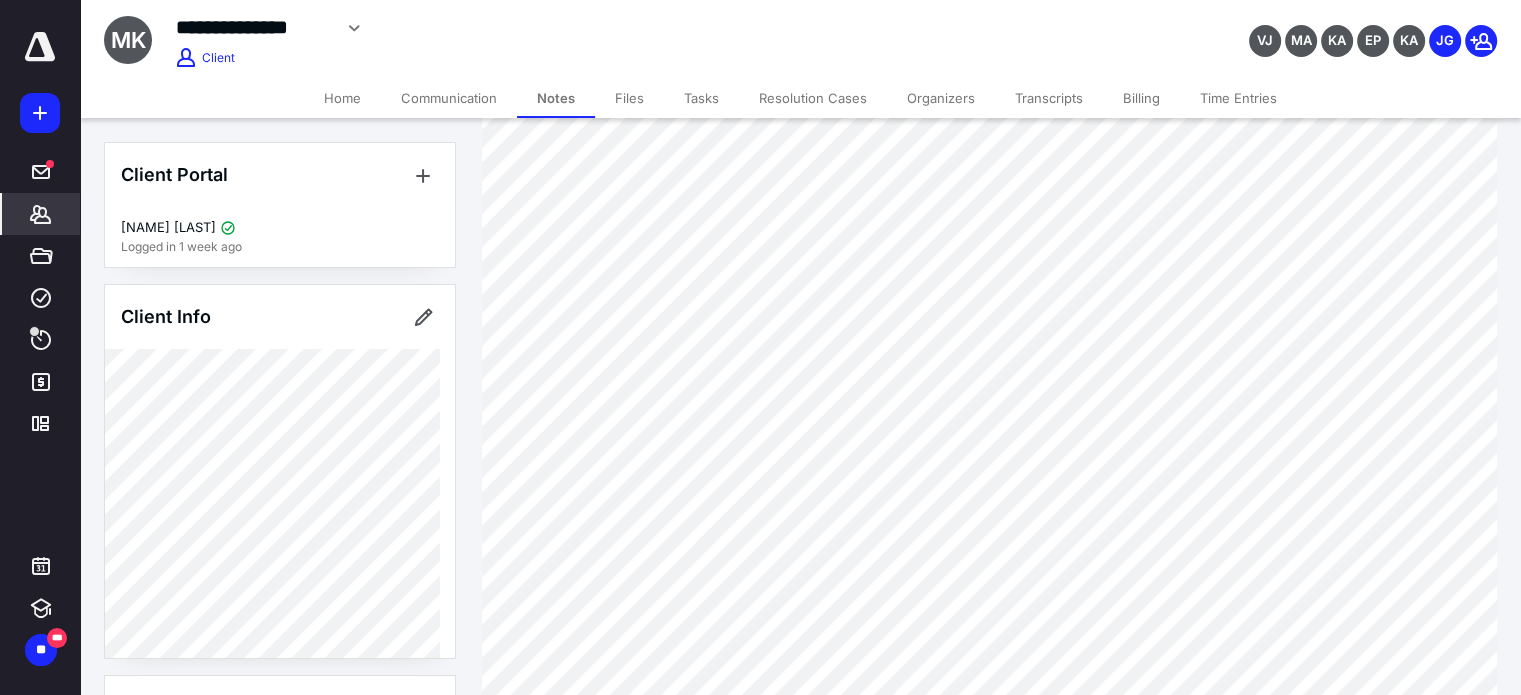 scroll, scrollTop: 1386, scrollLeft: 0, axis: vertical 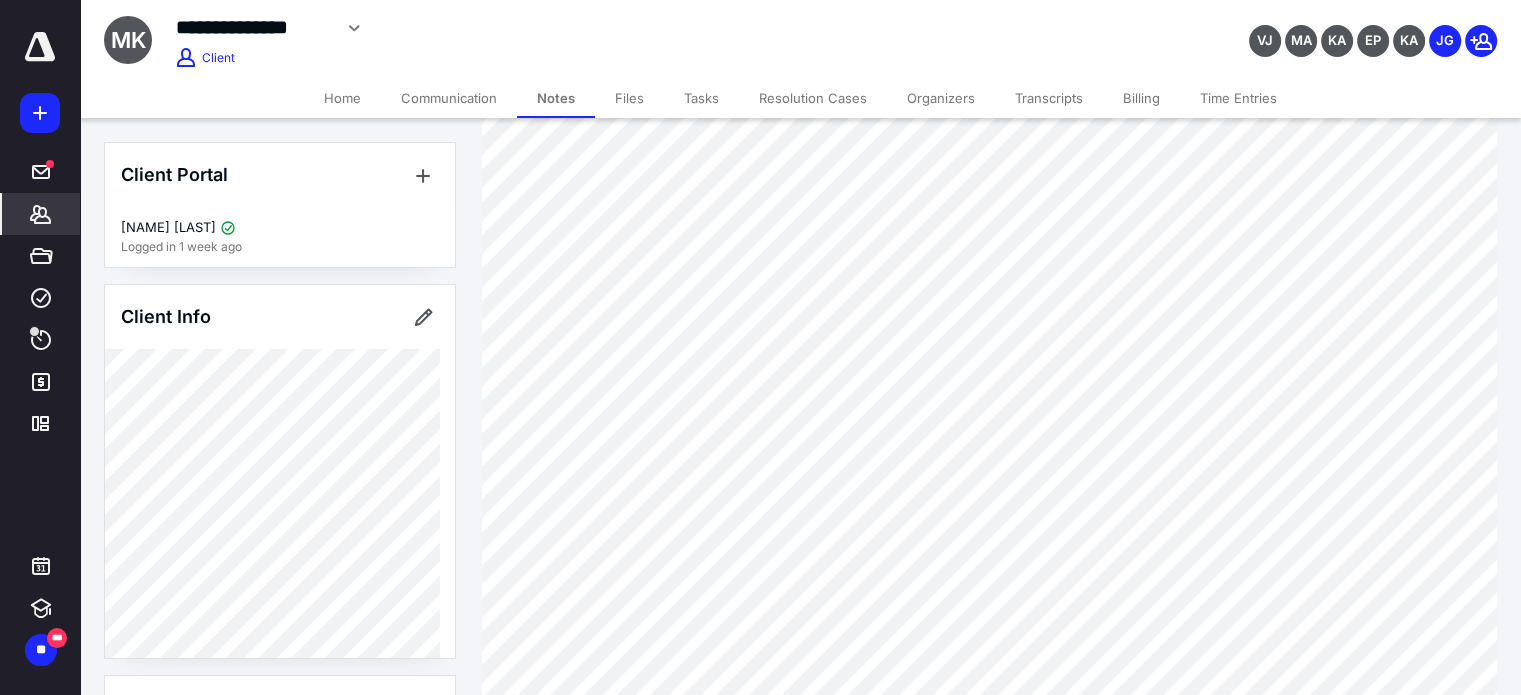 click on "Resolution Cases" at bounding box center (813, 98) 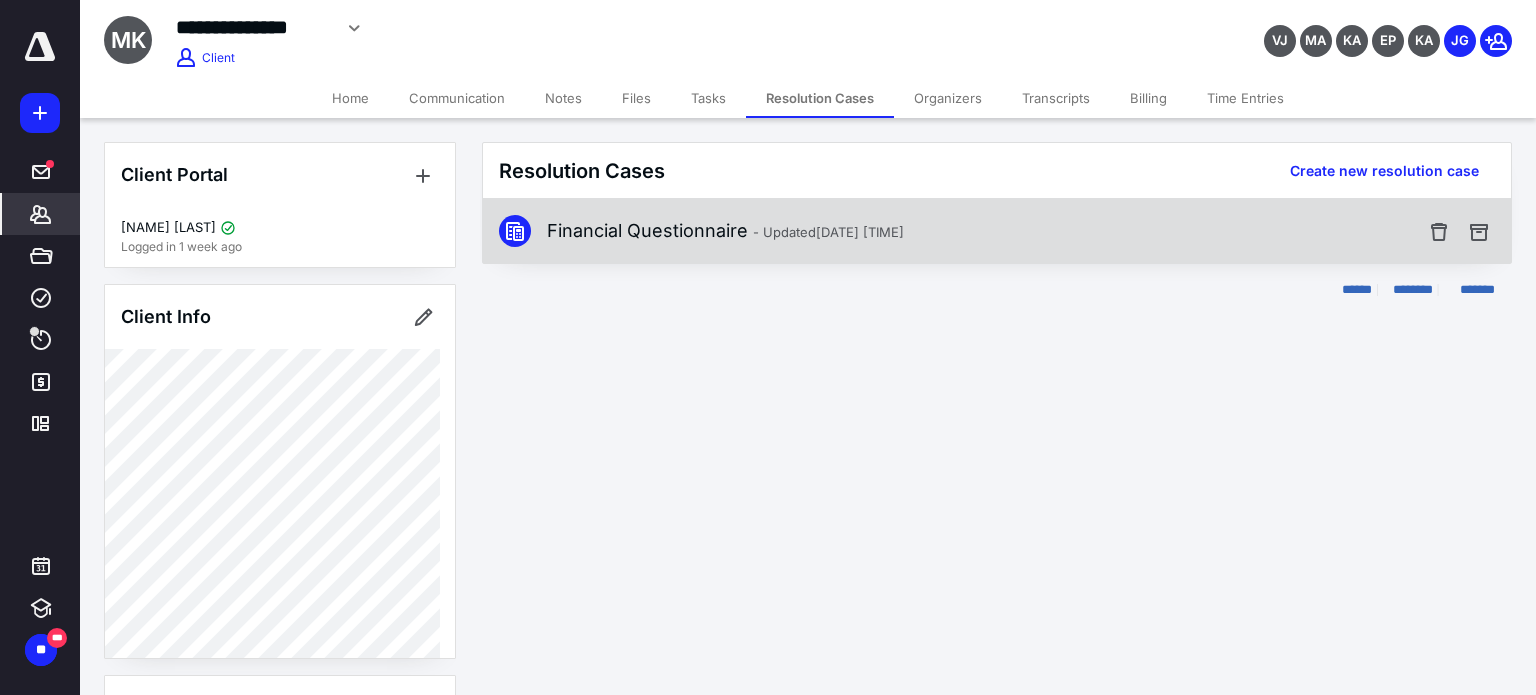 click on "Financial Questionnaire    - Updated  [DATE] [TIME]" at bounding box center (997, 231) 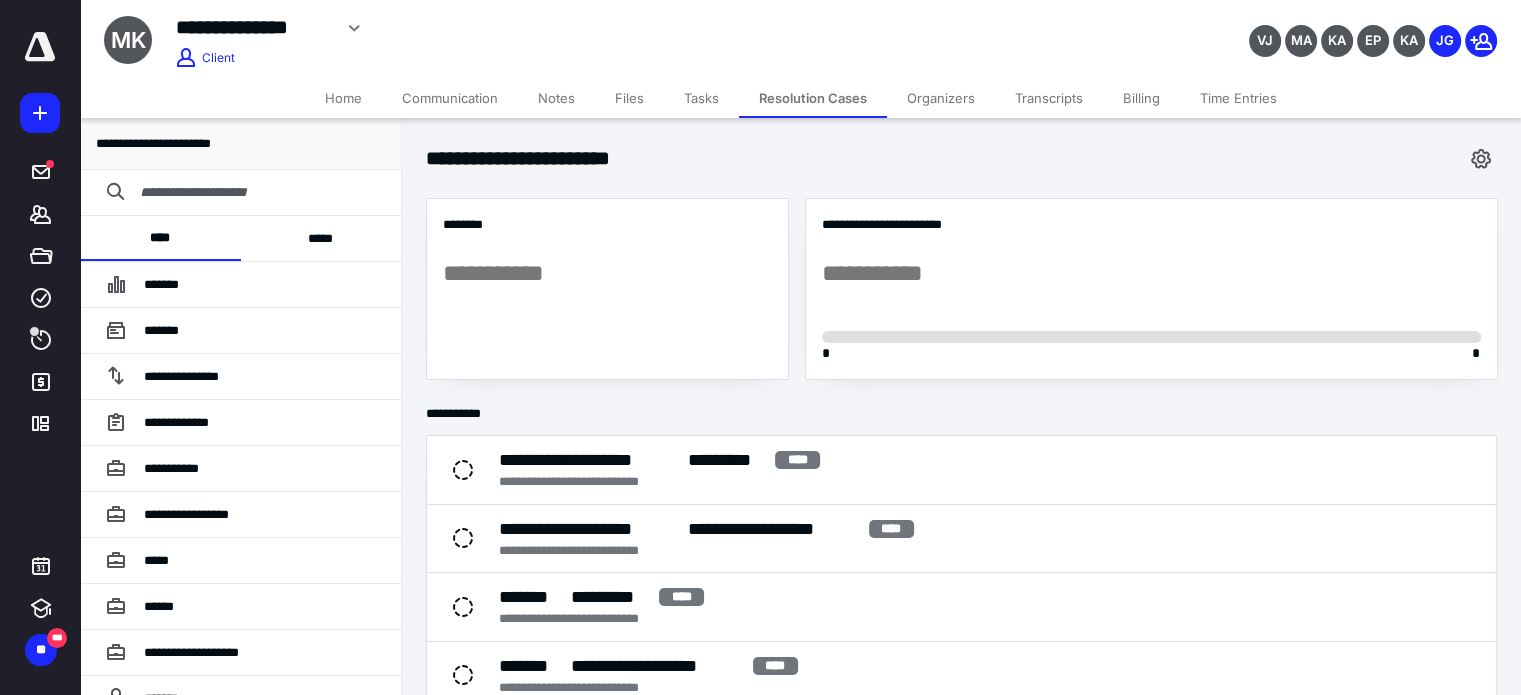 click on "*****" at bounding box center [321, 238] 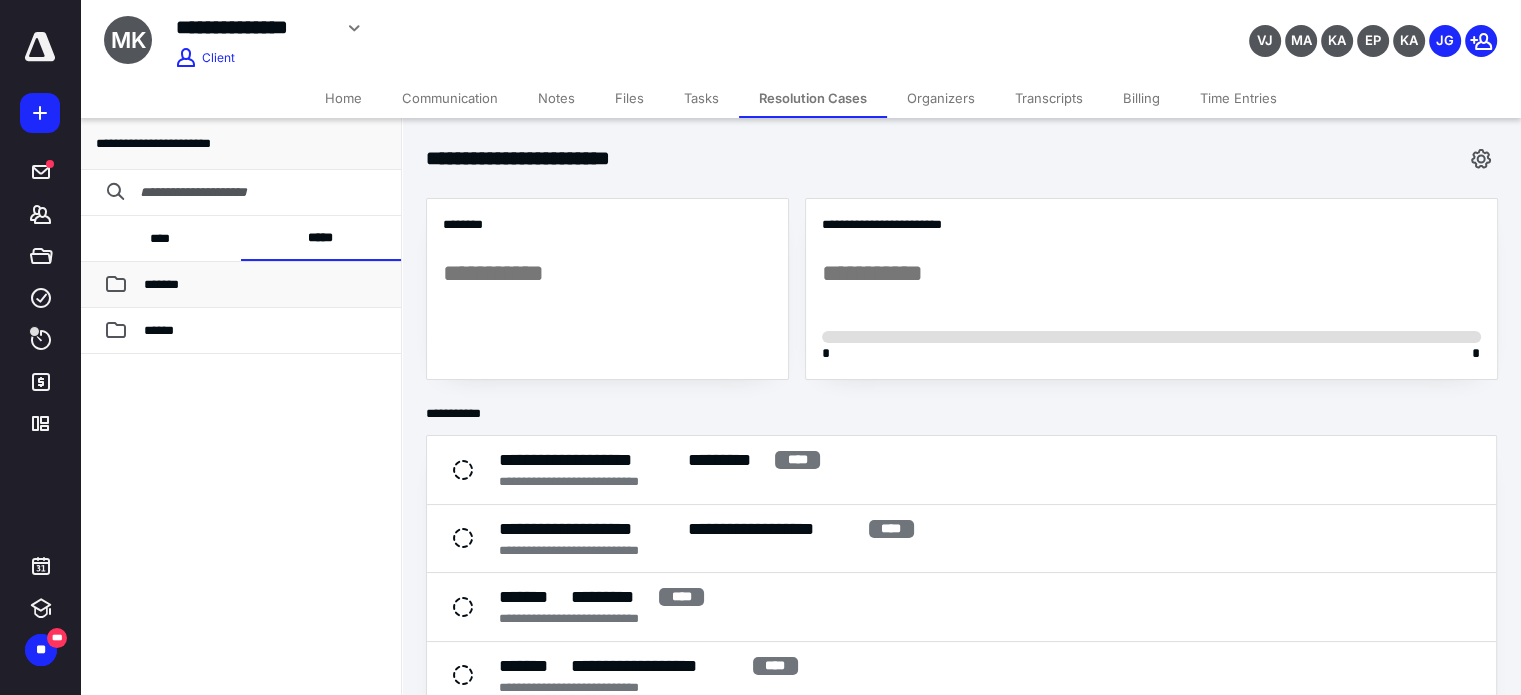 click on "*******" at bounding box center (264, 285) 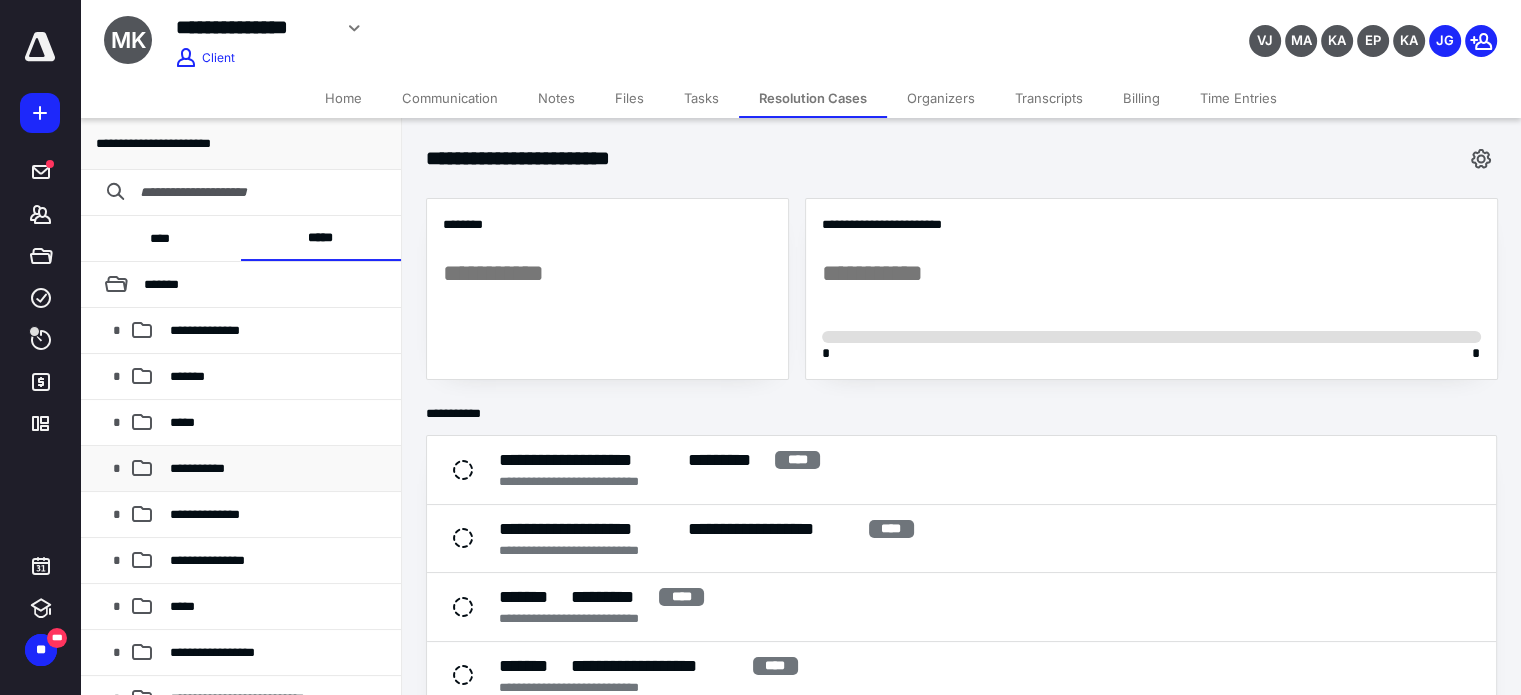 click on "**********" at bounding box center [197, 468] 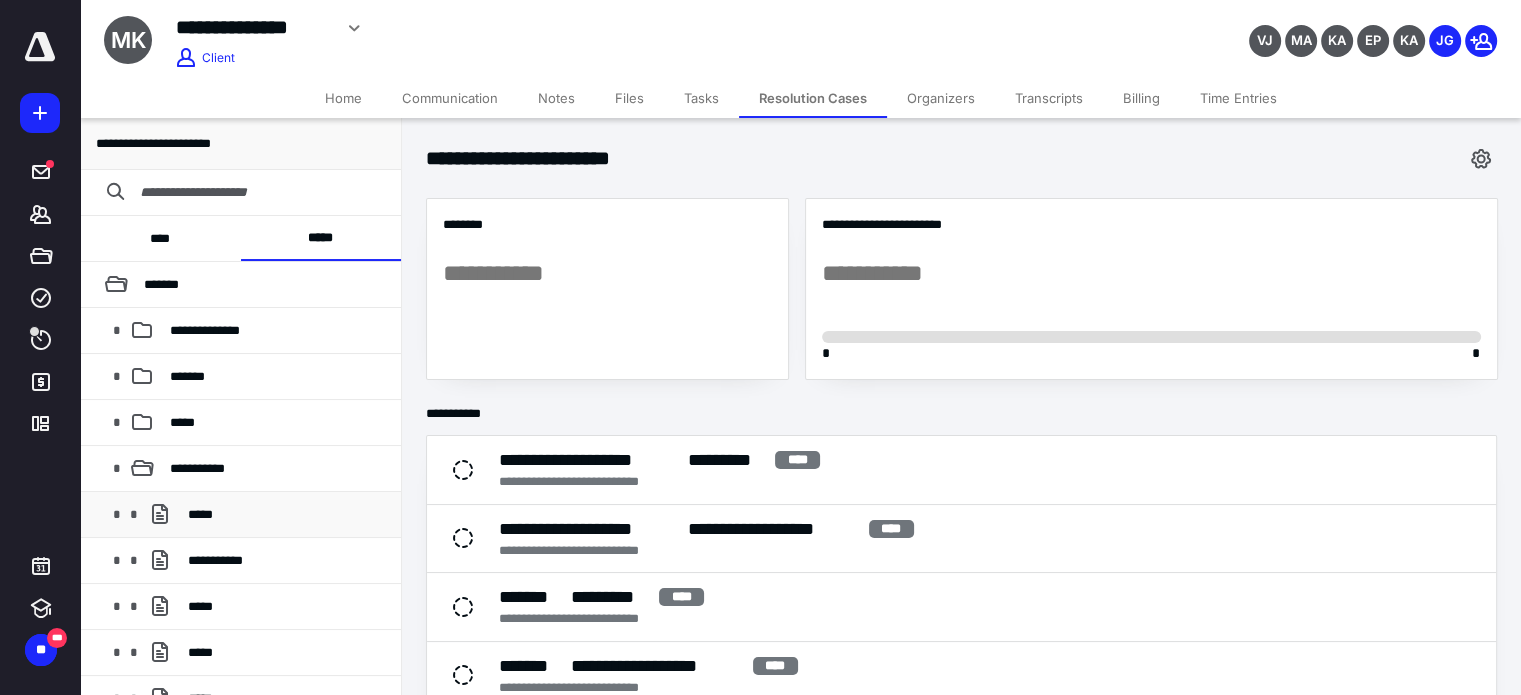 click on "*****" at bounding box center [200, 514] 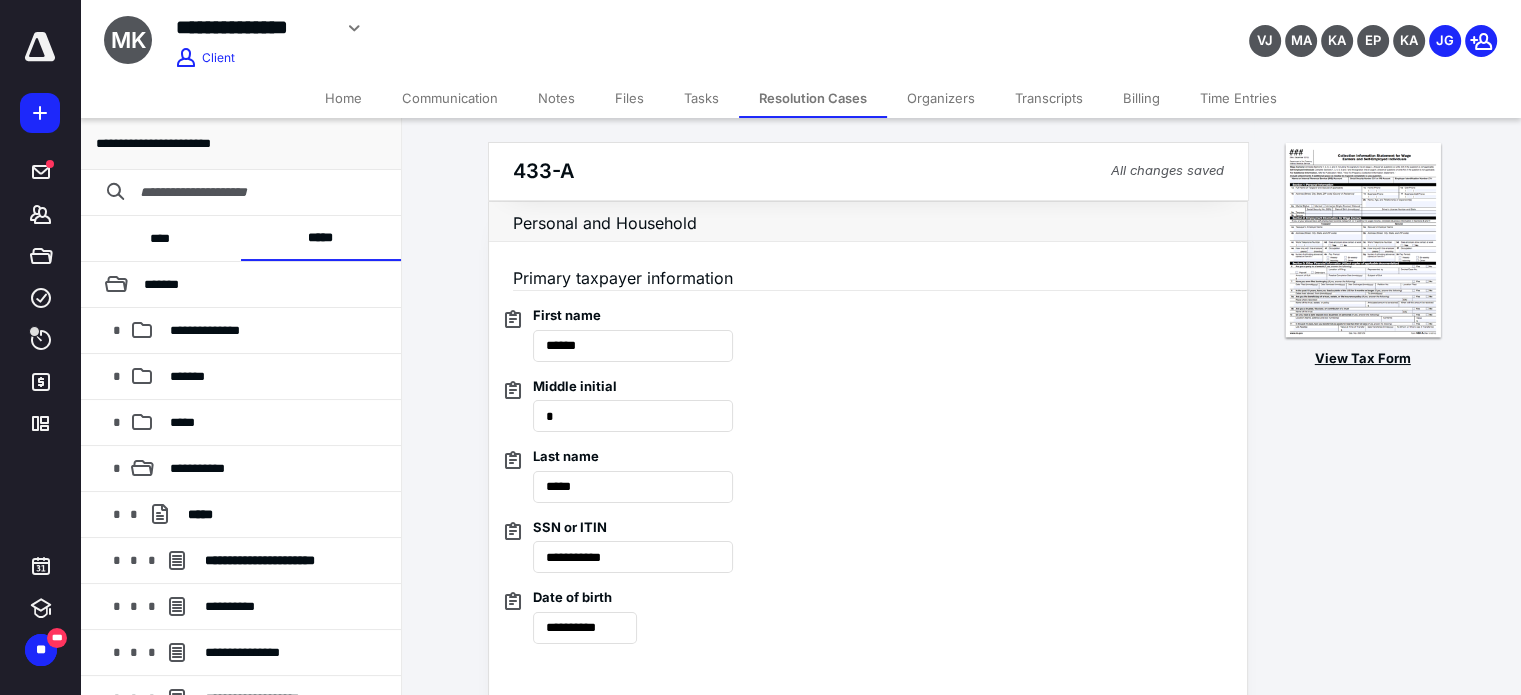 click at bounding box center [1363, 241] 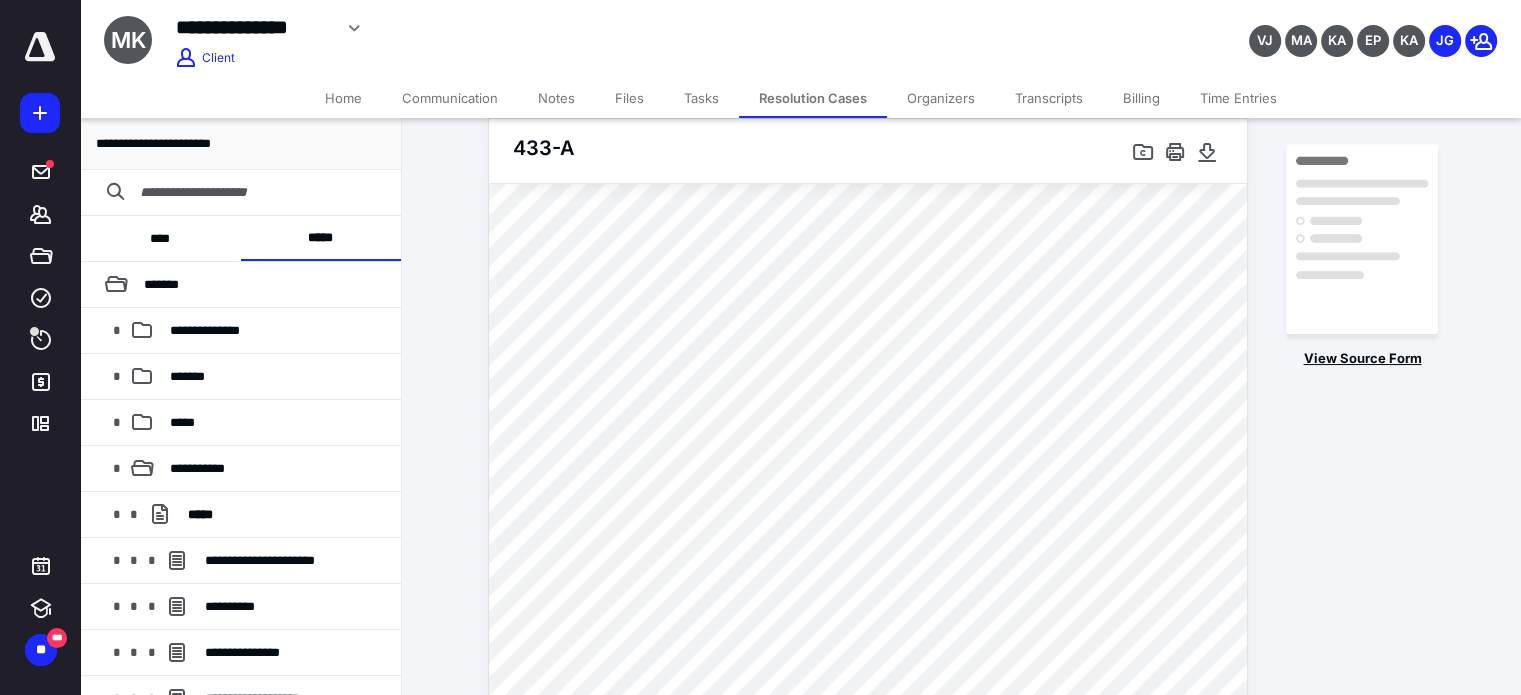 scroll, scrollTop: 15038, scrollLeft: 0, axis: vertical 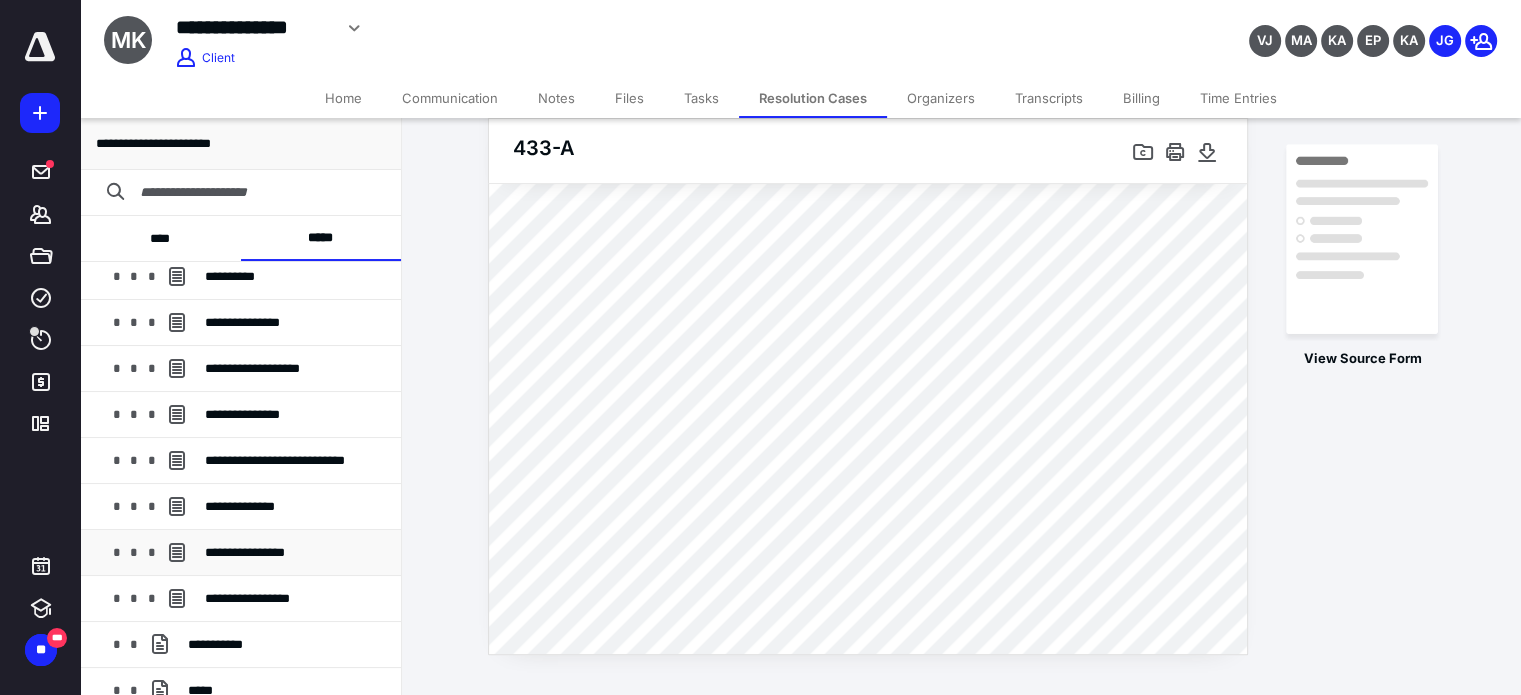 click on "**********" at bounding box center [245, 552] 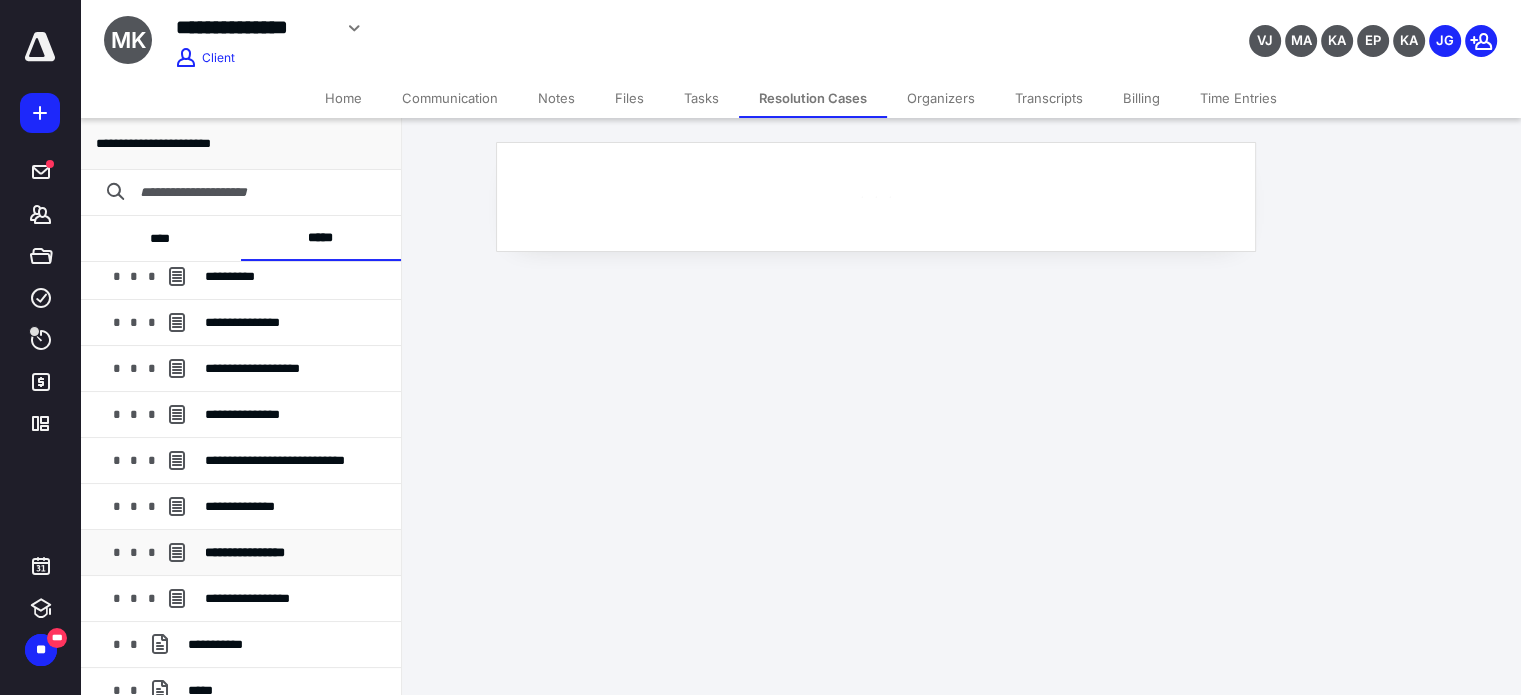 scroll, scrollTop: 0, scrollLeft: 0, axis: both 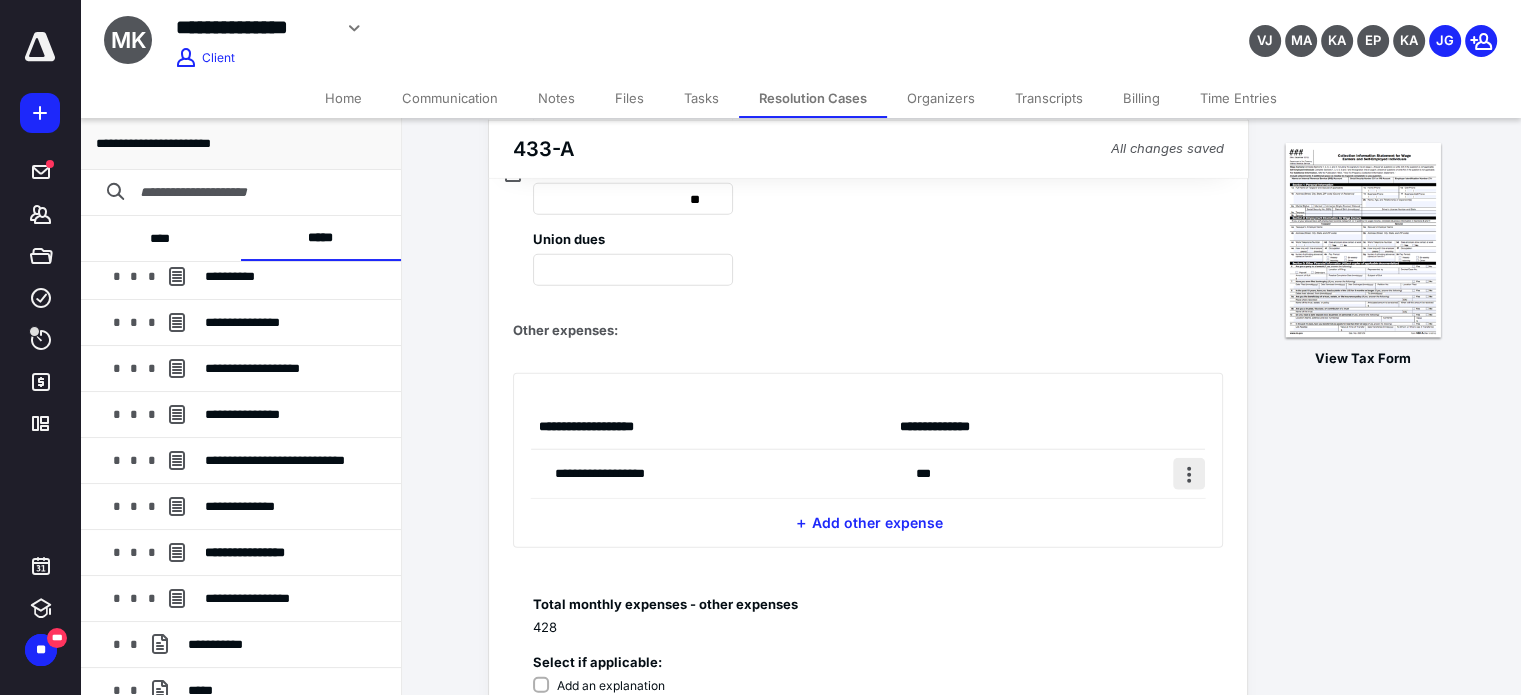 type on "******" 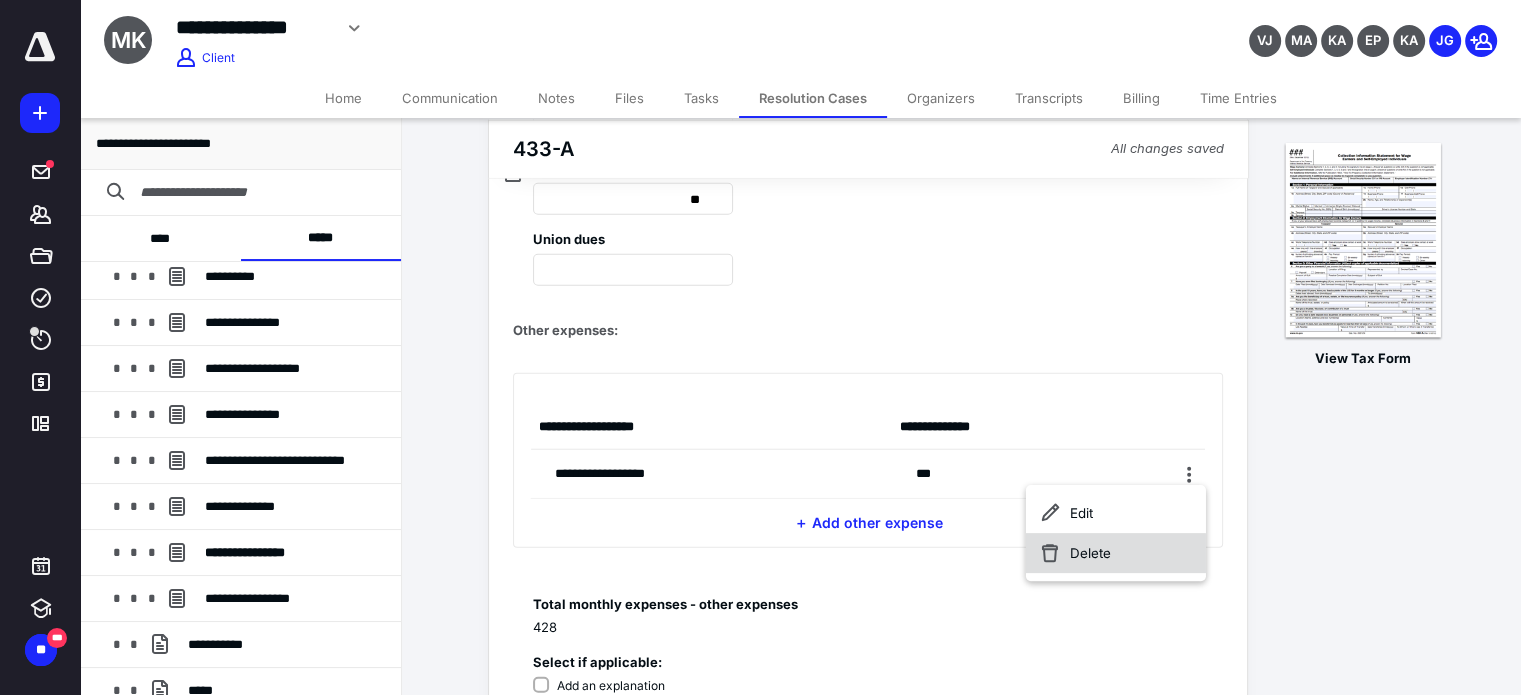 click on "Delete" at bounding box center (1116, 553) 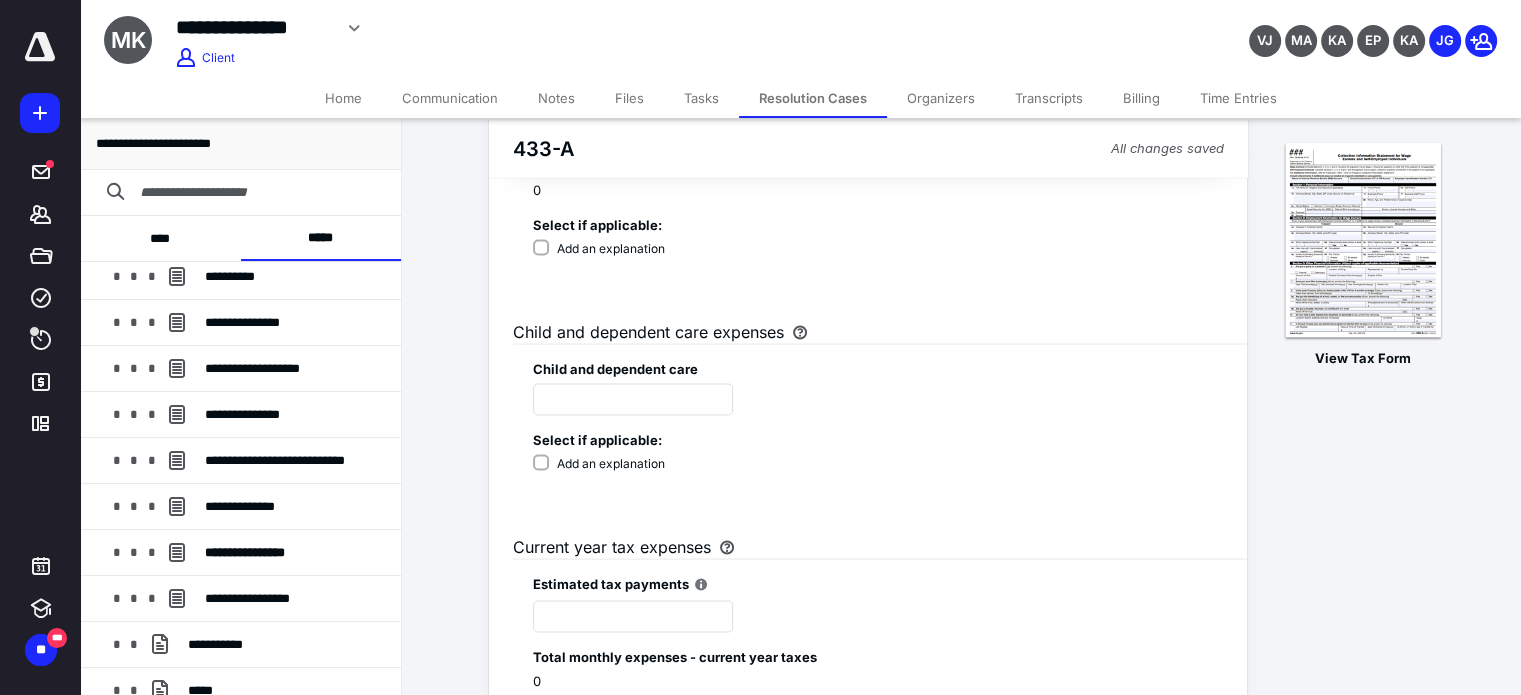 scroll, scrollTop: 3997, scrollLeft: 0, axis: vertical 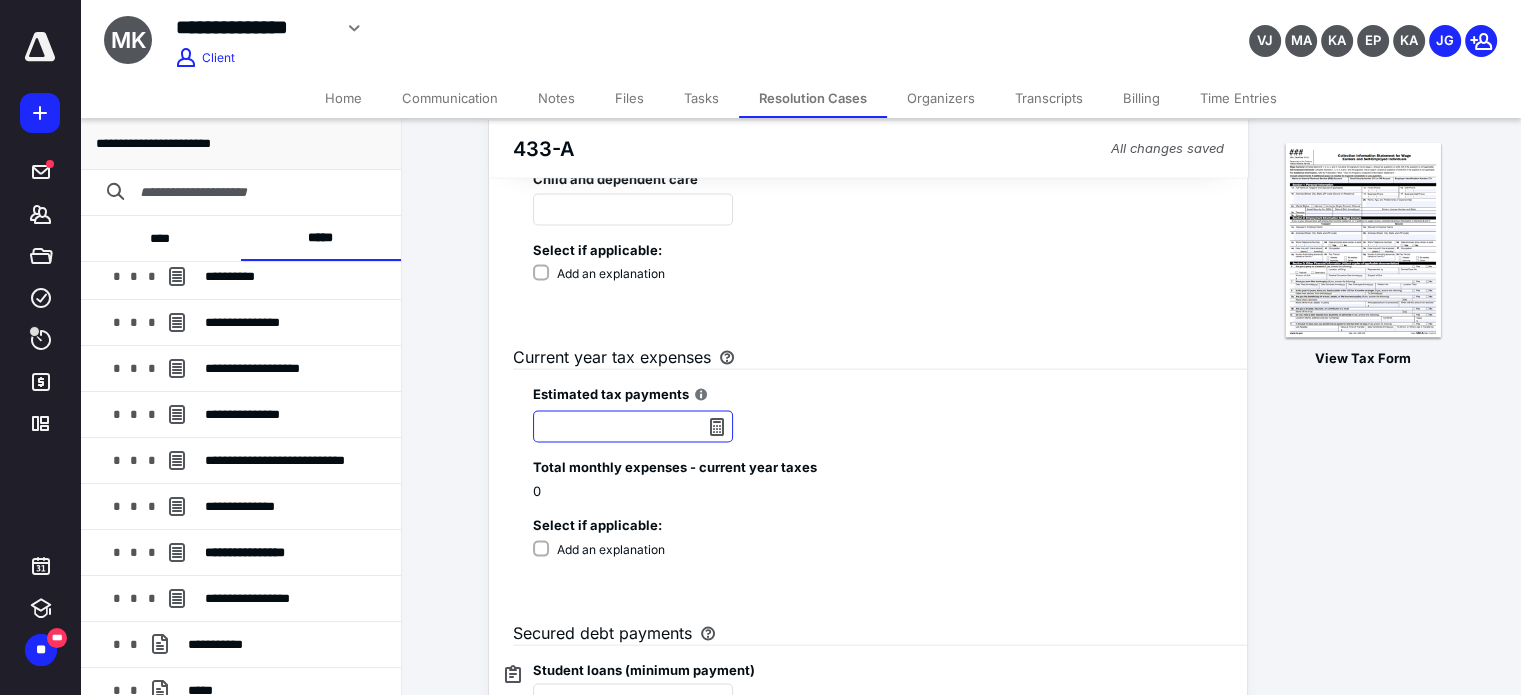 click at bounding box center (633, 427) 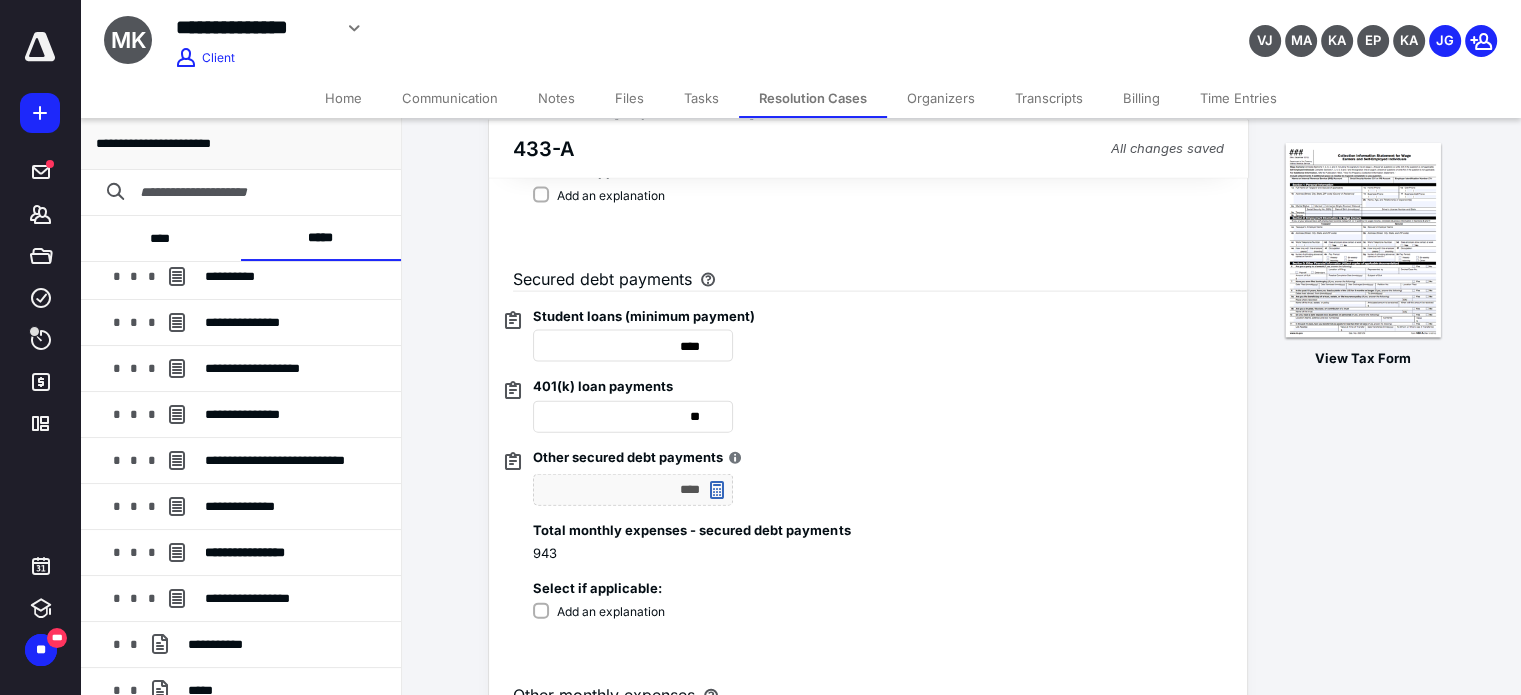 scroll, scrollTop: 4147, scrollLeft: 0, axis: vertical 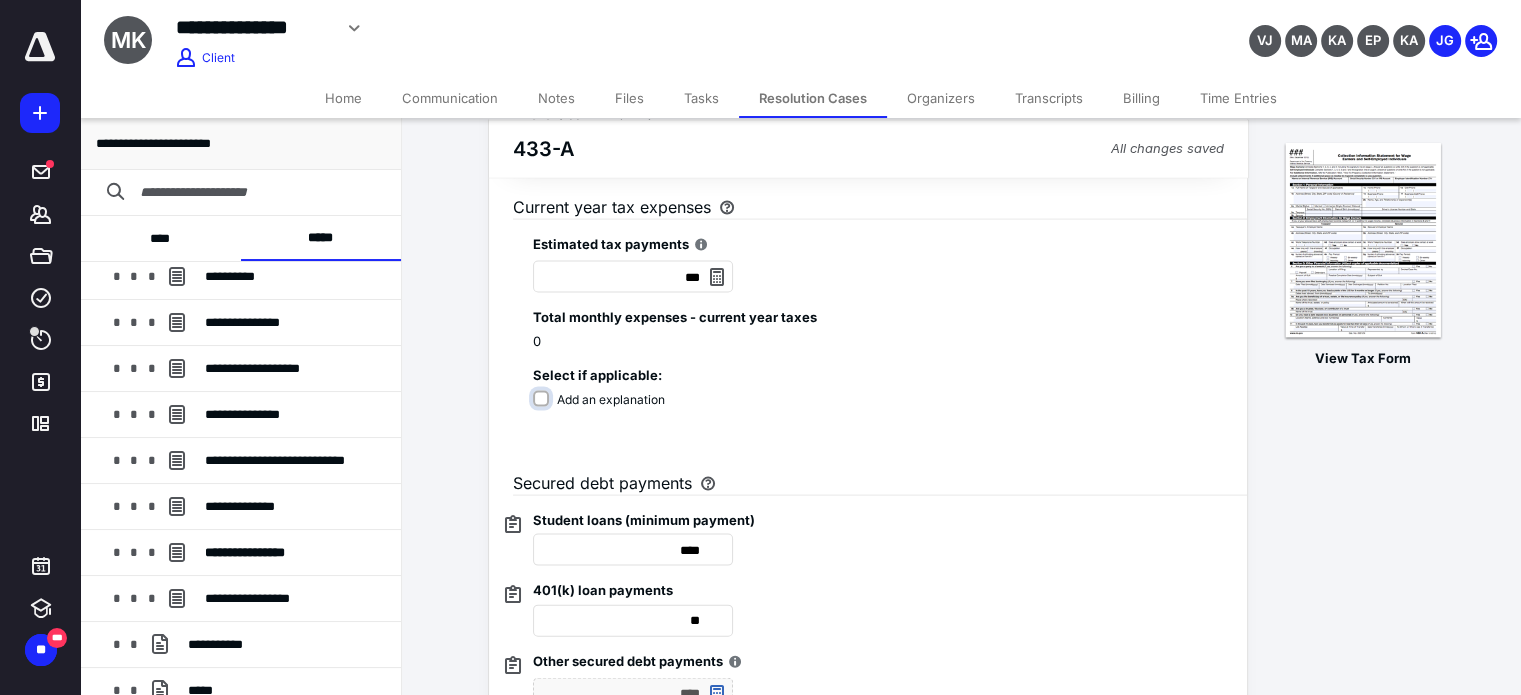 type on "****" 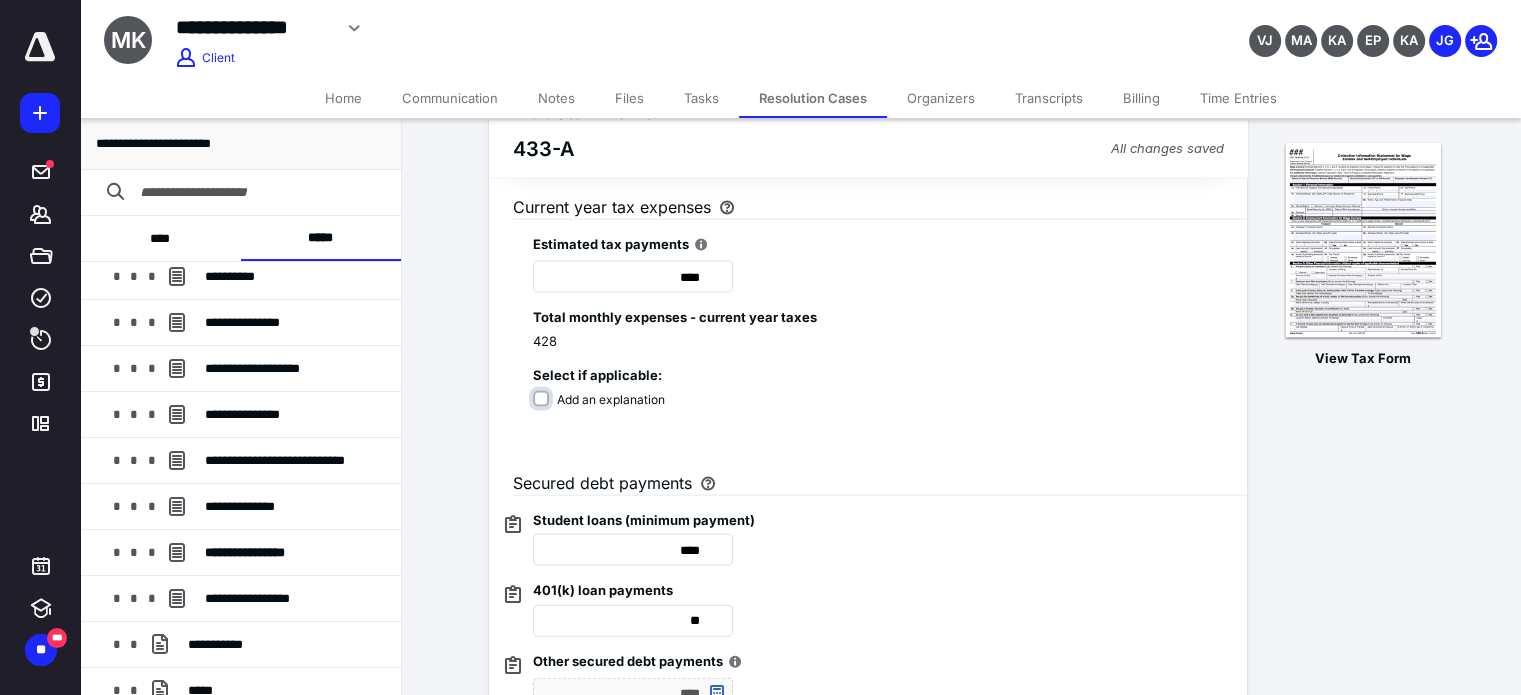 scroll, scrollTop: 4463, scrollLeft: 0, axis: vertical 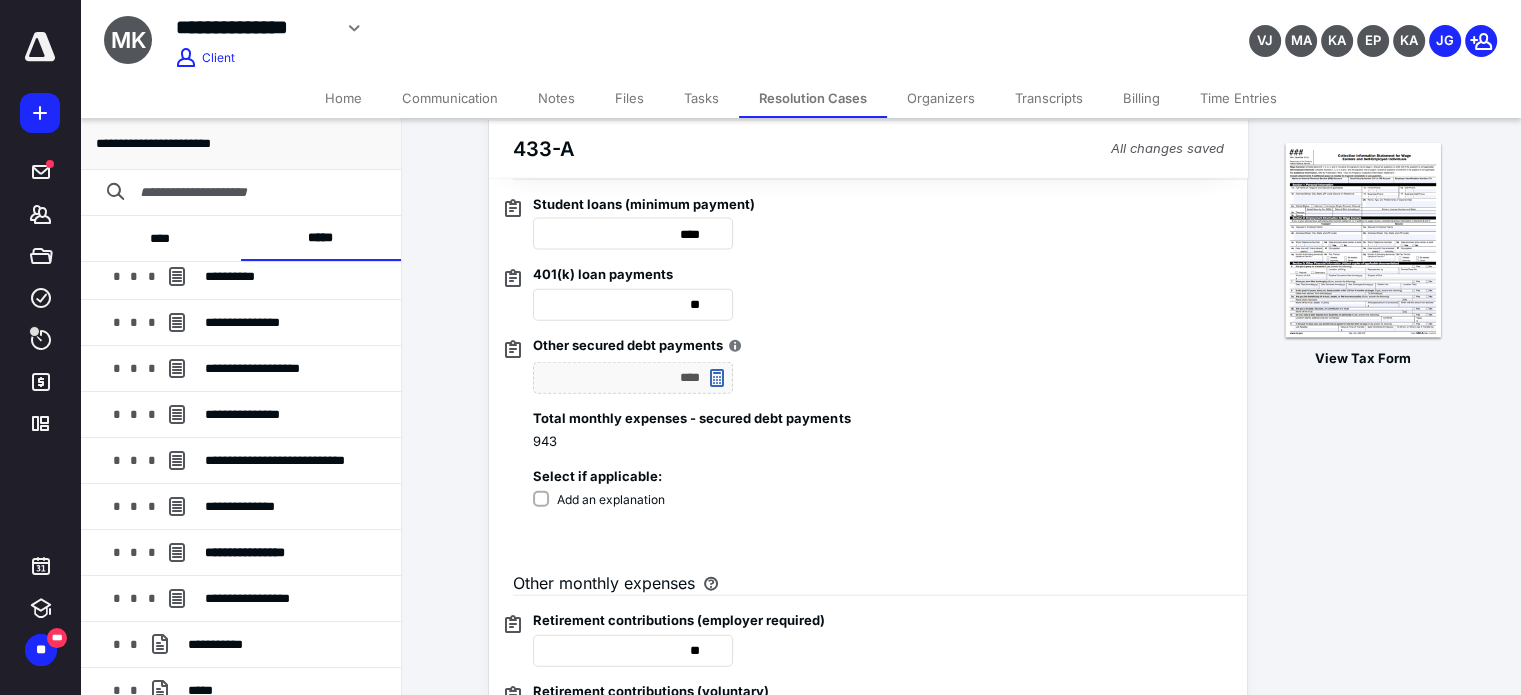 click on "Notes" at bounding box center (556, 98) 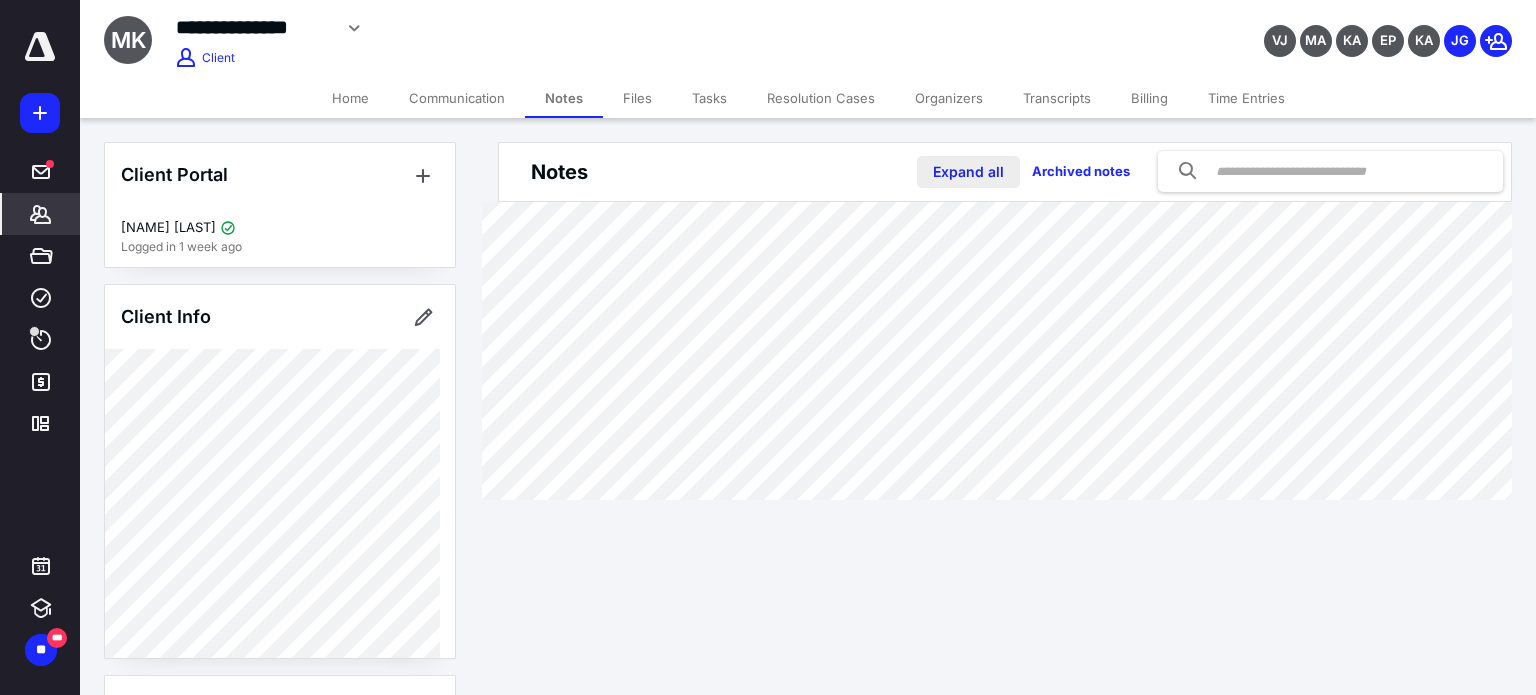 click on "Expand all" at bounding box center (968, 172) 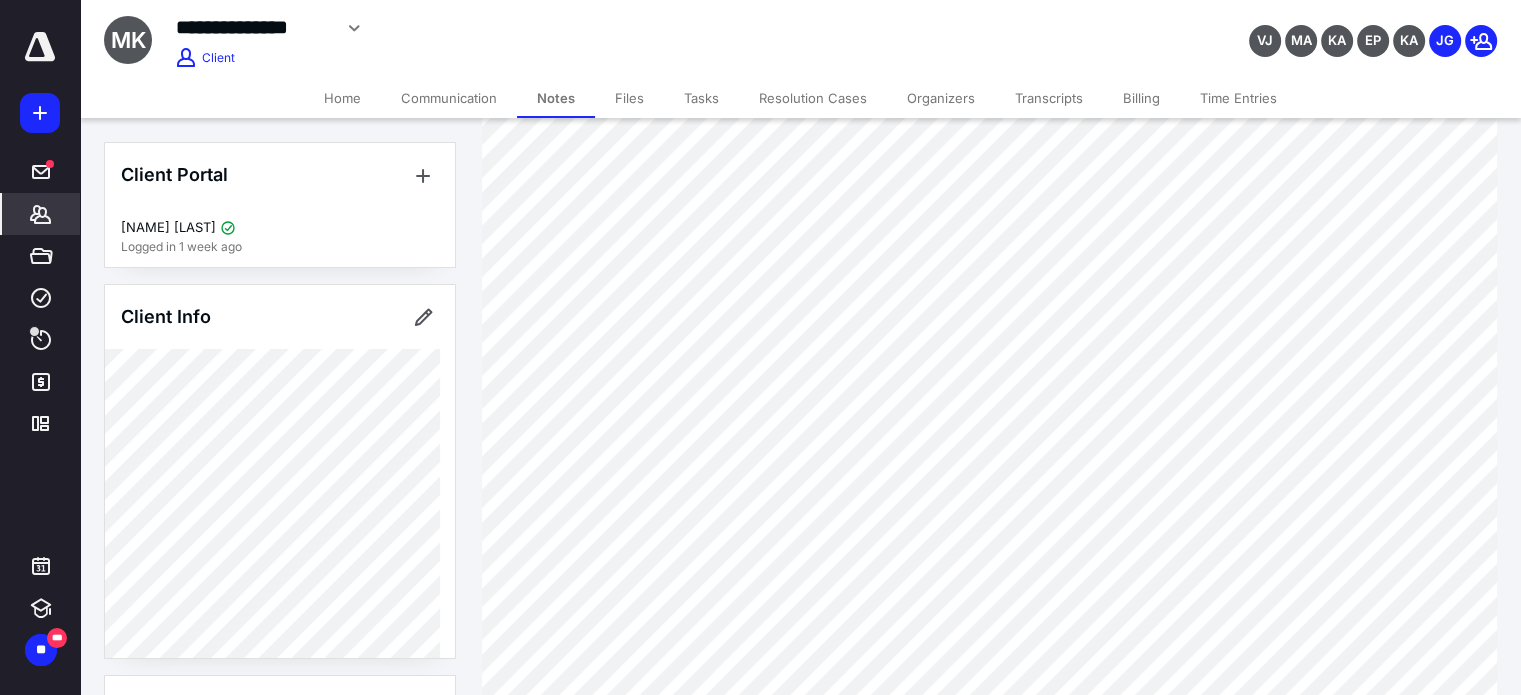scroll, scrollTop: 1512, scrollLeft: 0, axis: vertical 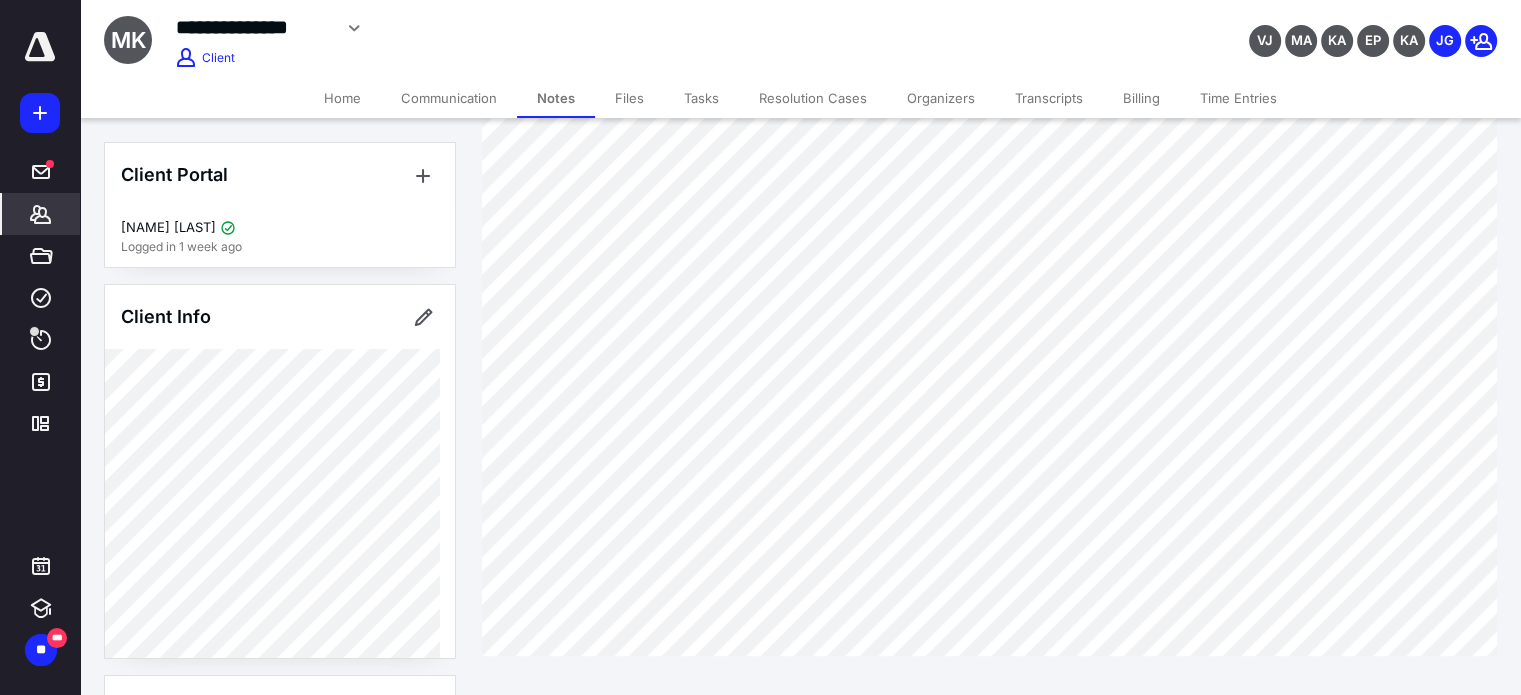 click on "Resolution Cases" at bounding box center (813, 98) 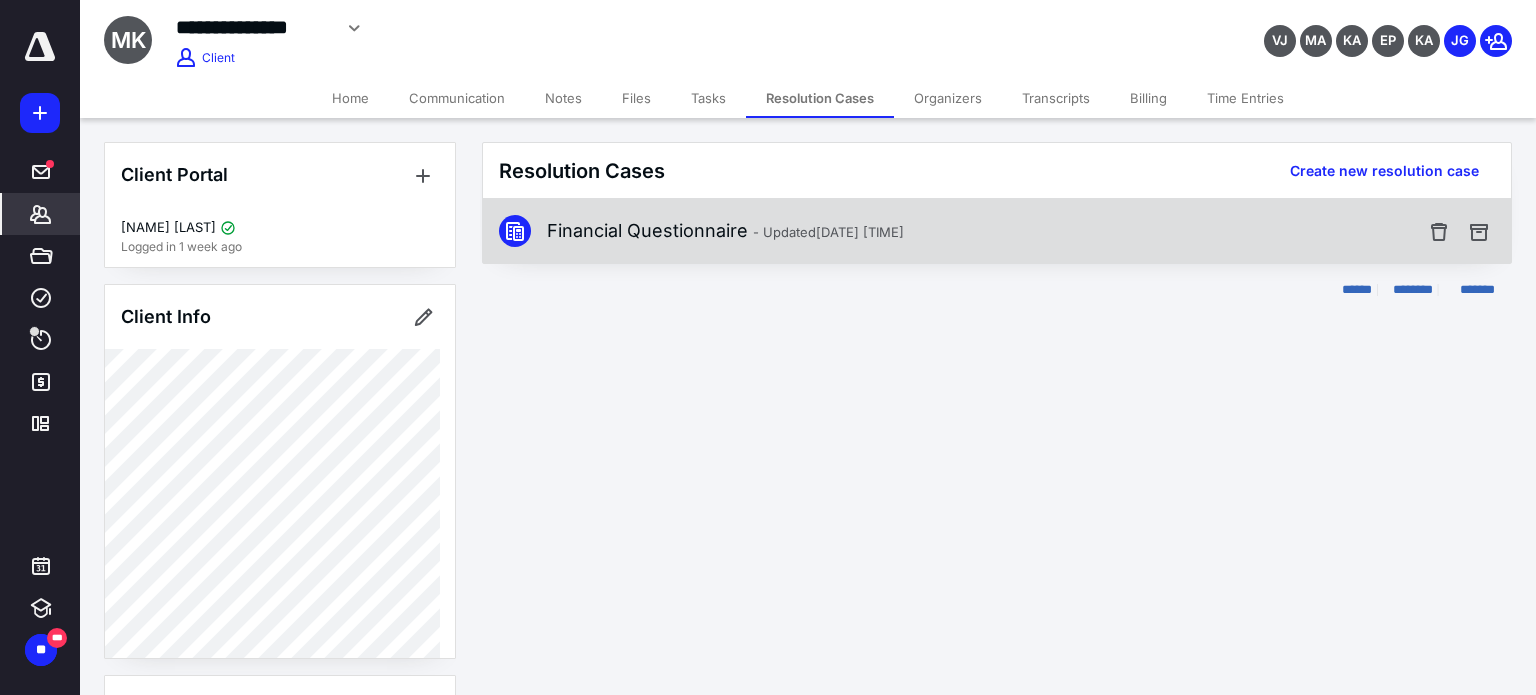 click on "Financial Questionnaire    - Updated  [DATE] [TIME]" at bounding box center (725, 231) 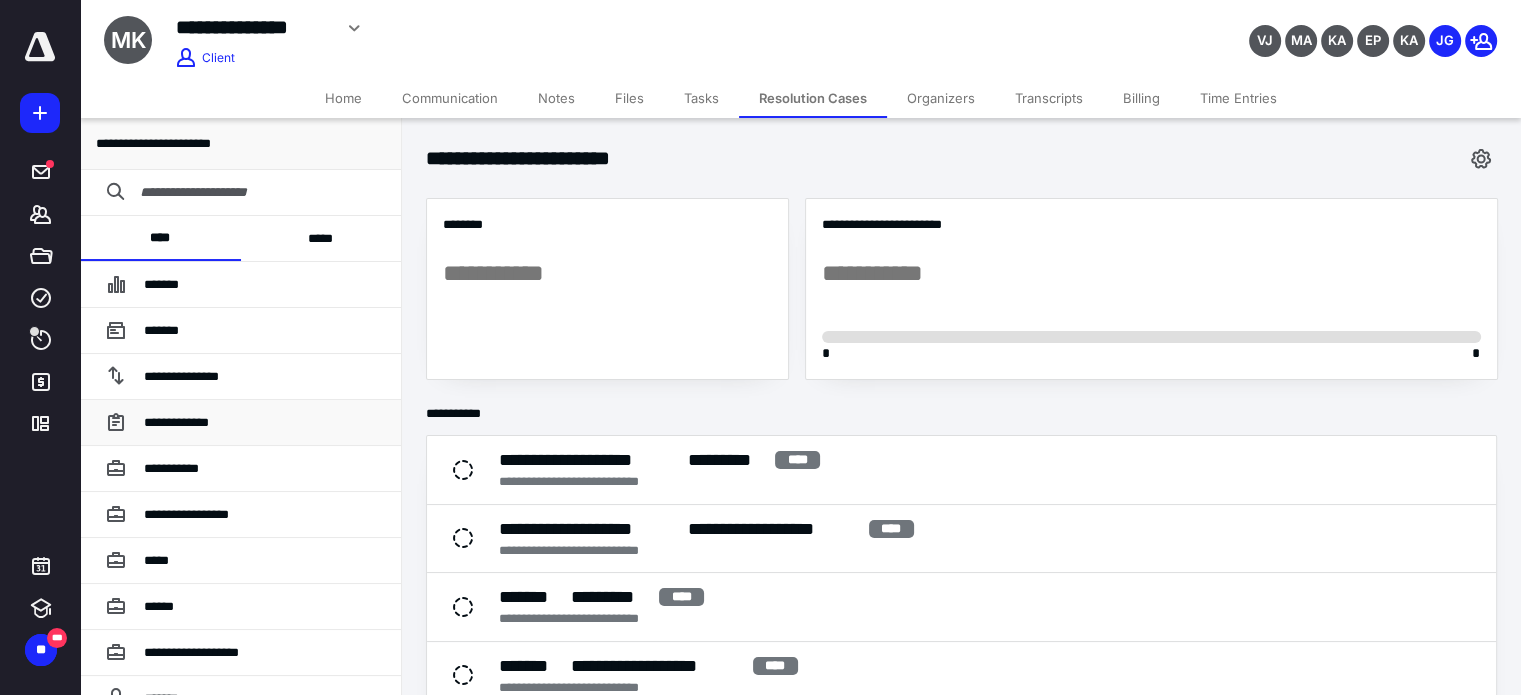 click on "**********" at bounding box center (176, 422) 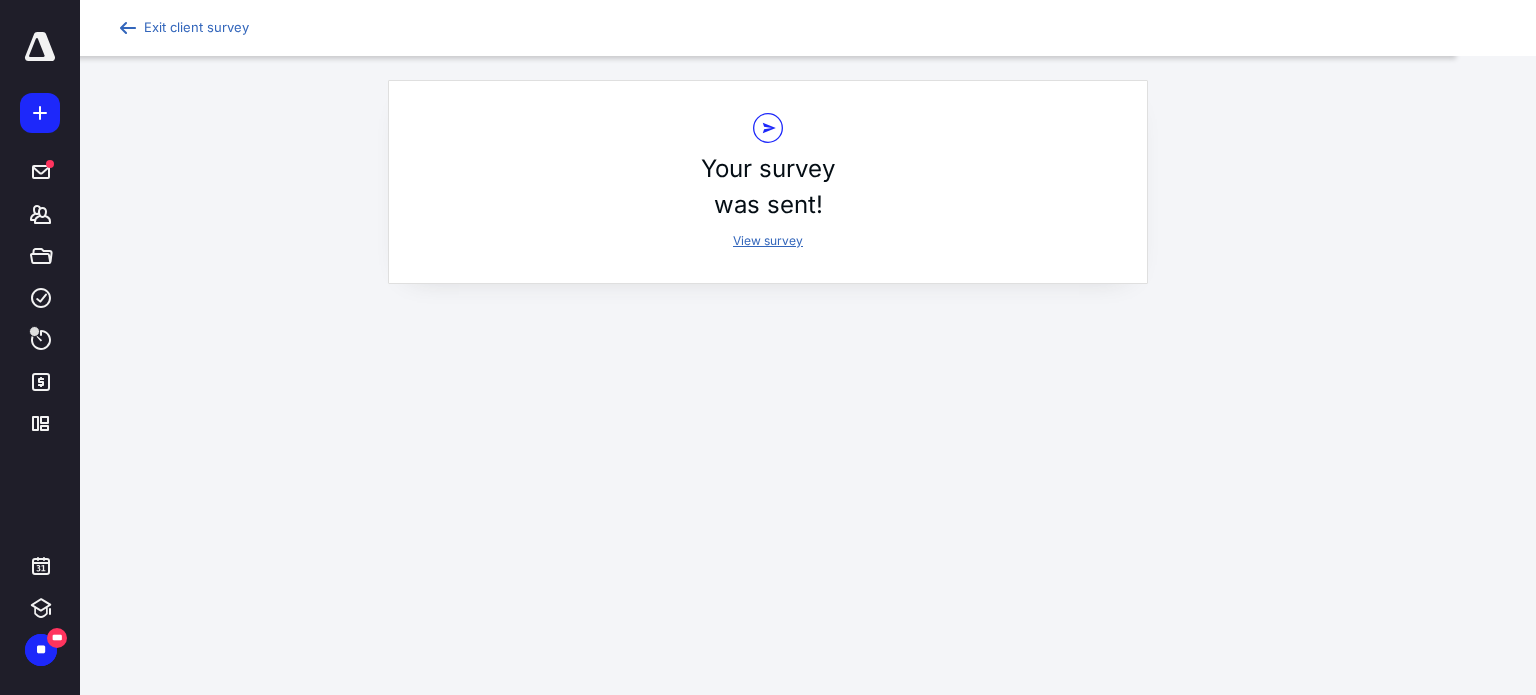 click on "View survey" at bounding box center (768, 240) 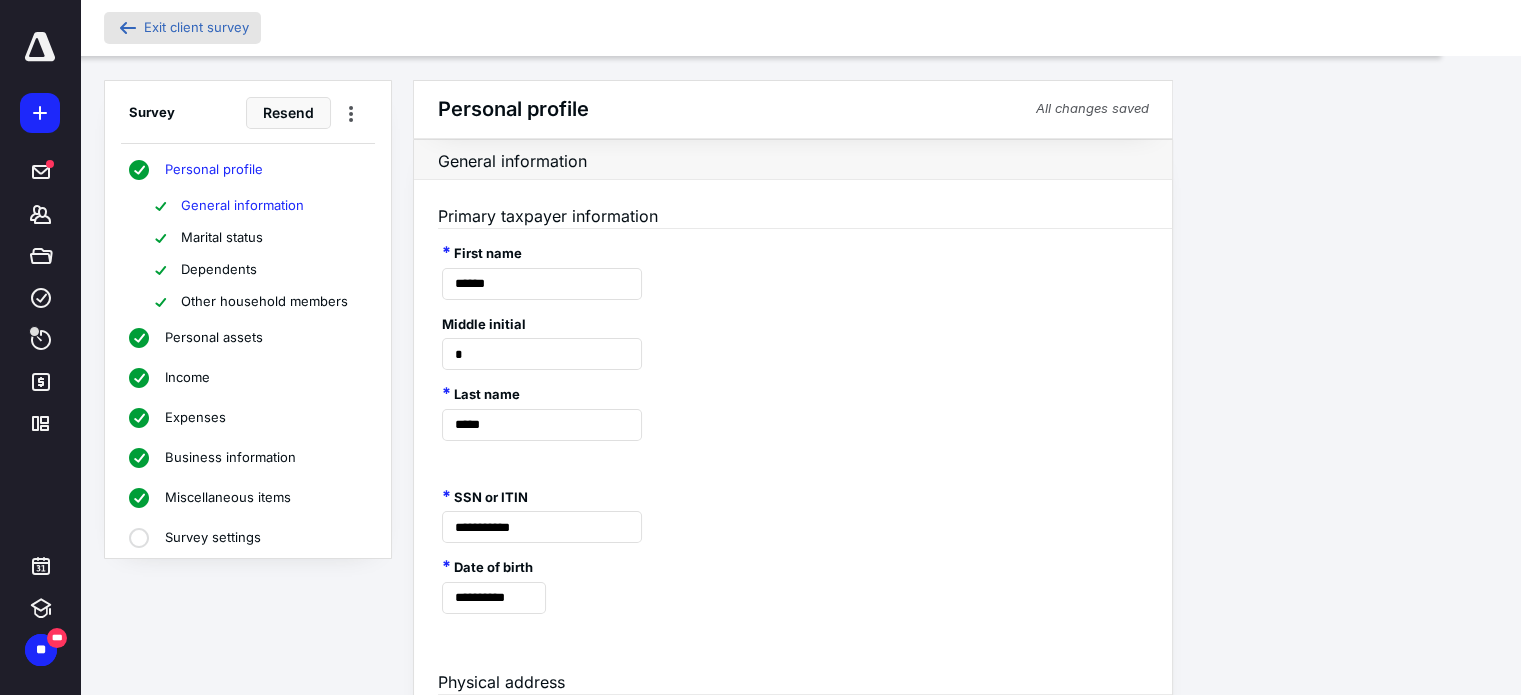 click on "Exit client survey" at bounding box center [196, 27] 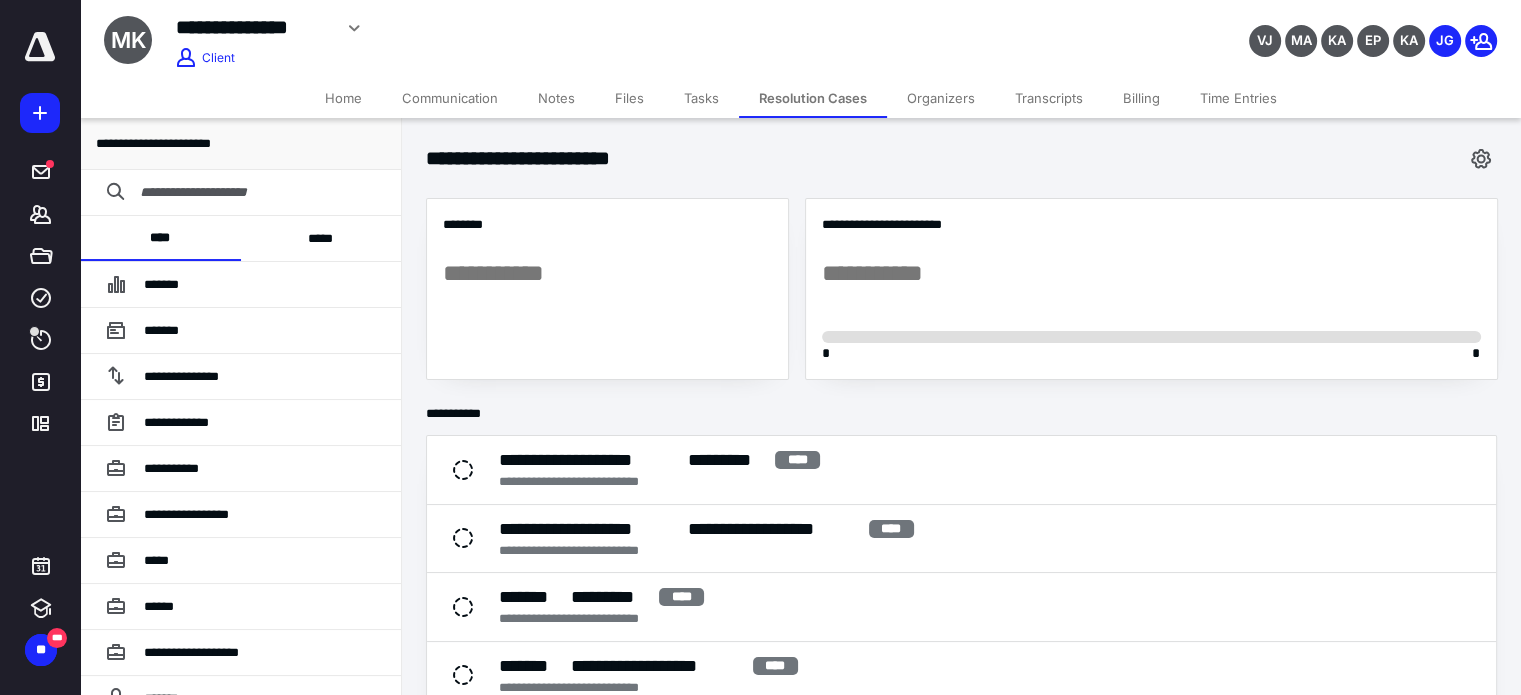 click on "*****" at bounding box center (321, 238) 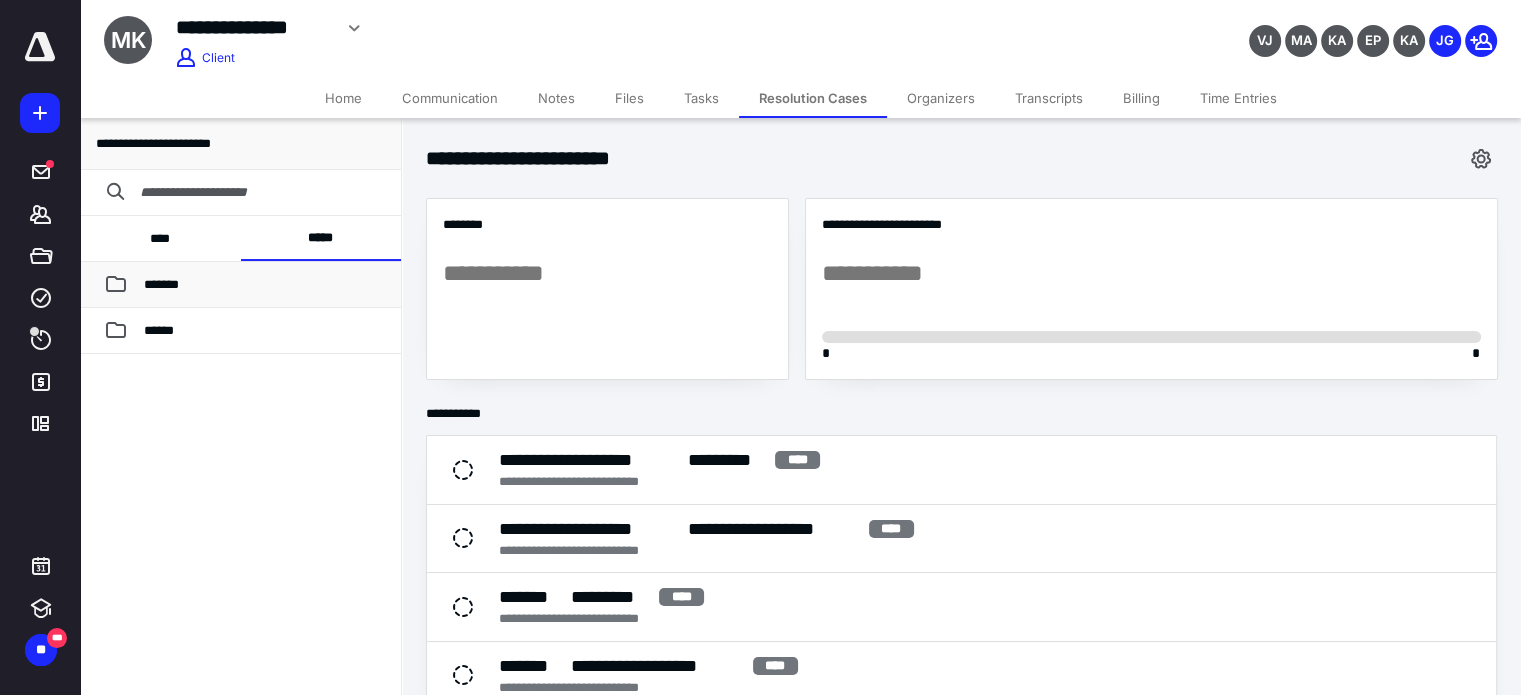 click on "*******" at bounding box center [240, 285] 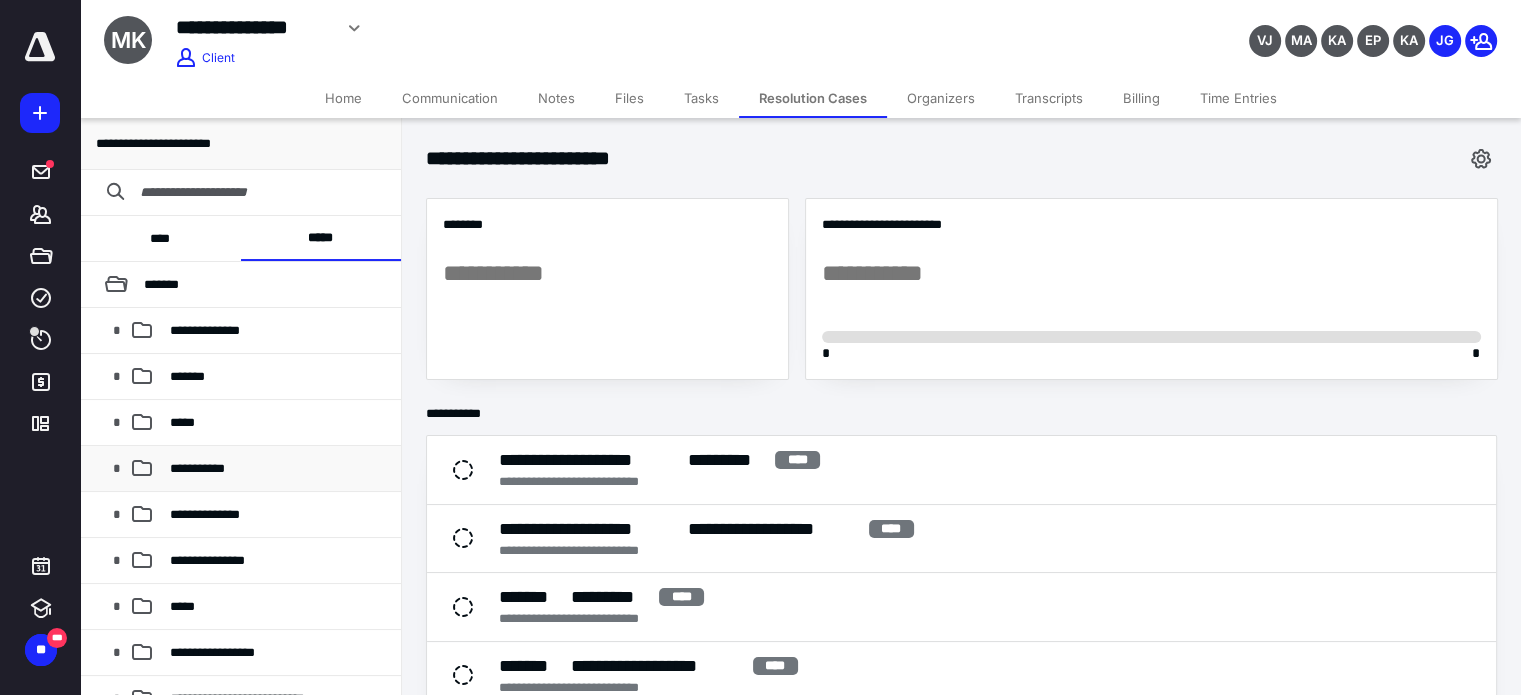 click on "**********" at bounding box center [197, 468] 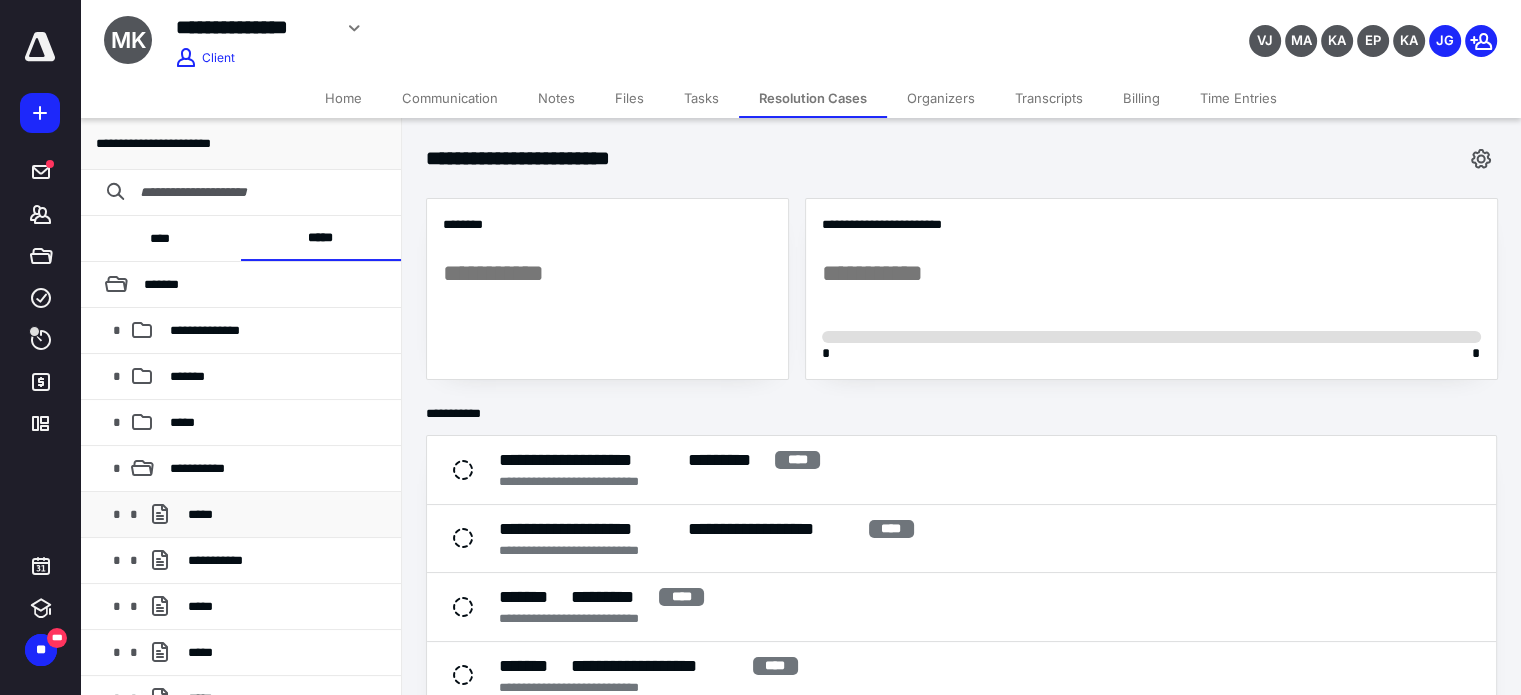 click on "*****" at bounding box center (200, 514) 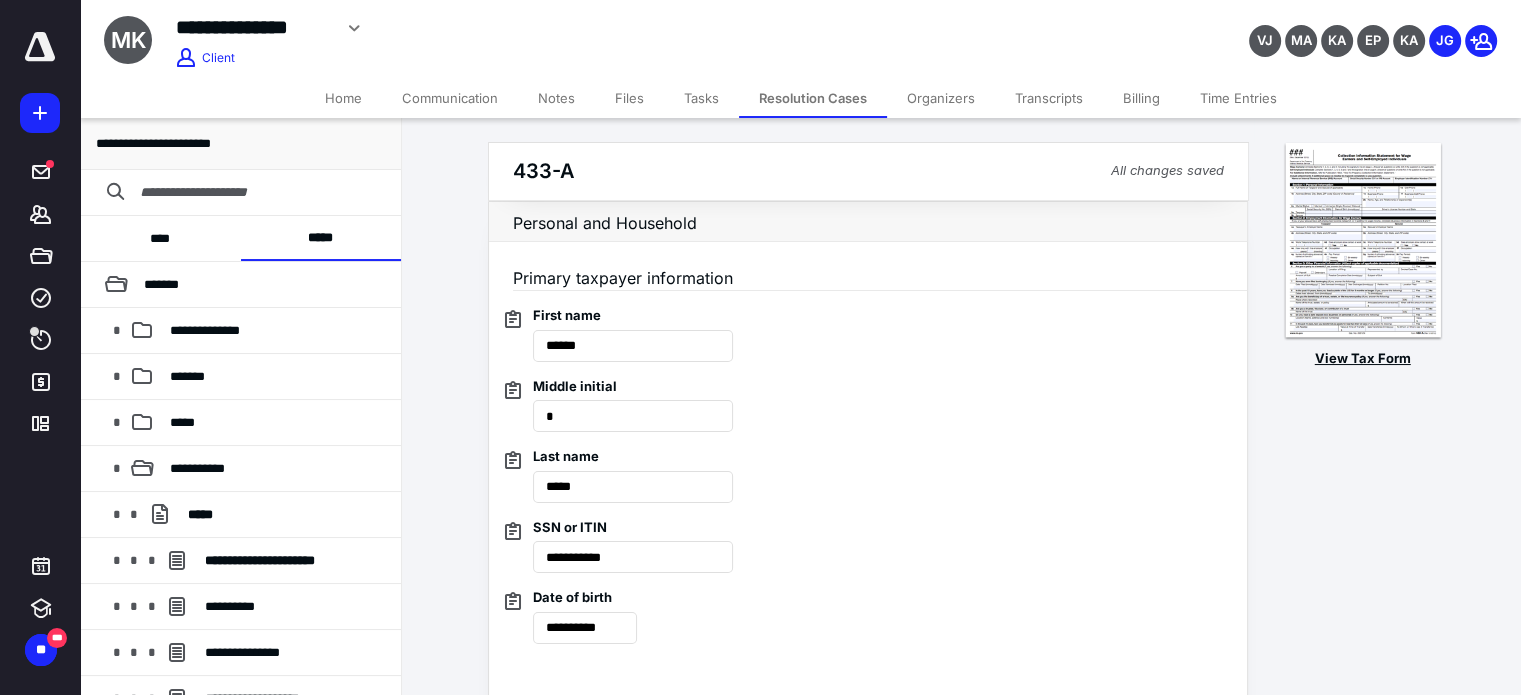 click at bounding box center [1363, 241] 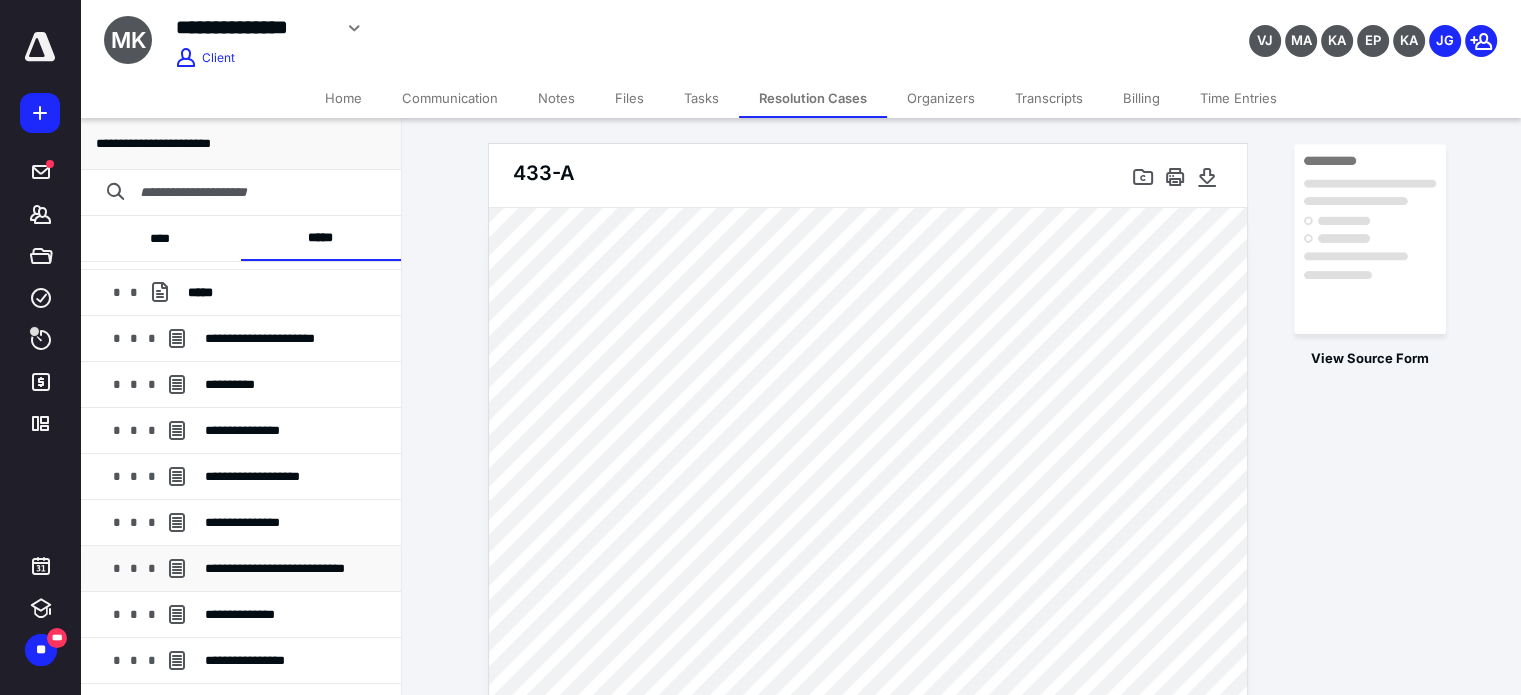 scroll, scrollTop: 223, scrollLeft: 0, axis: vertical 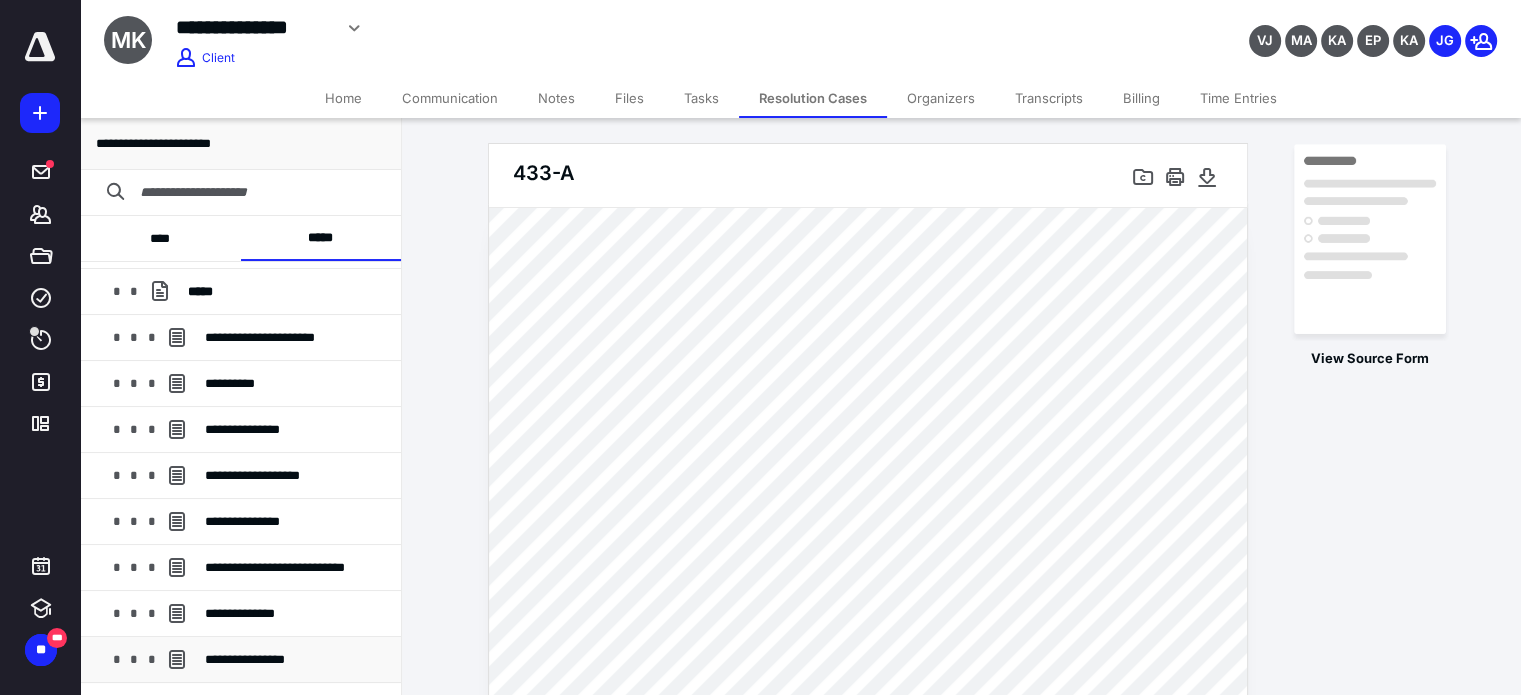 click on "**********" at bounding box center [245, 659] 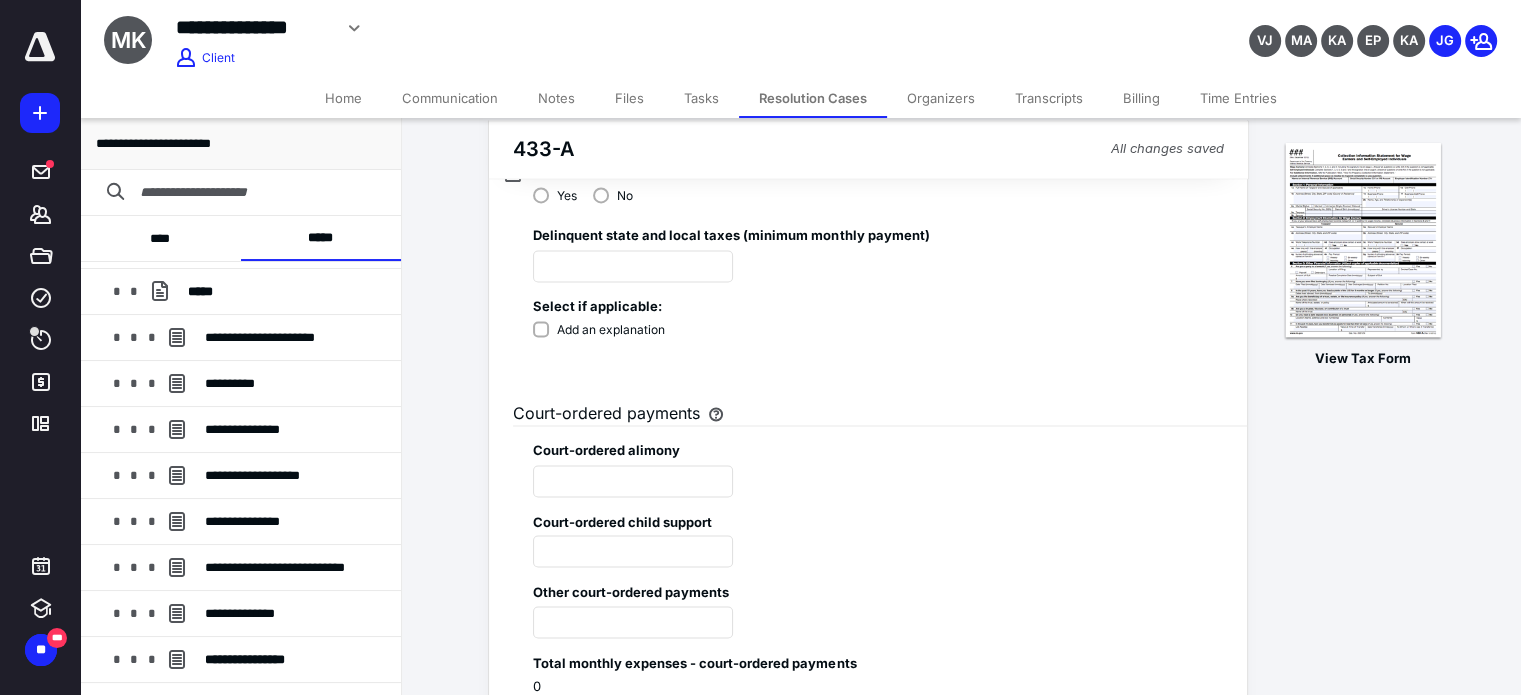 scroll, scrollTop: 3080, scrollLeft: 0, axis: vertical 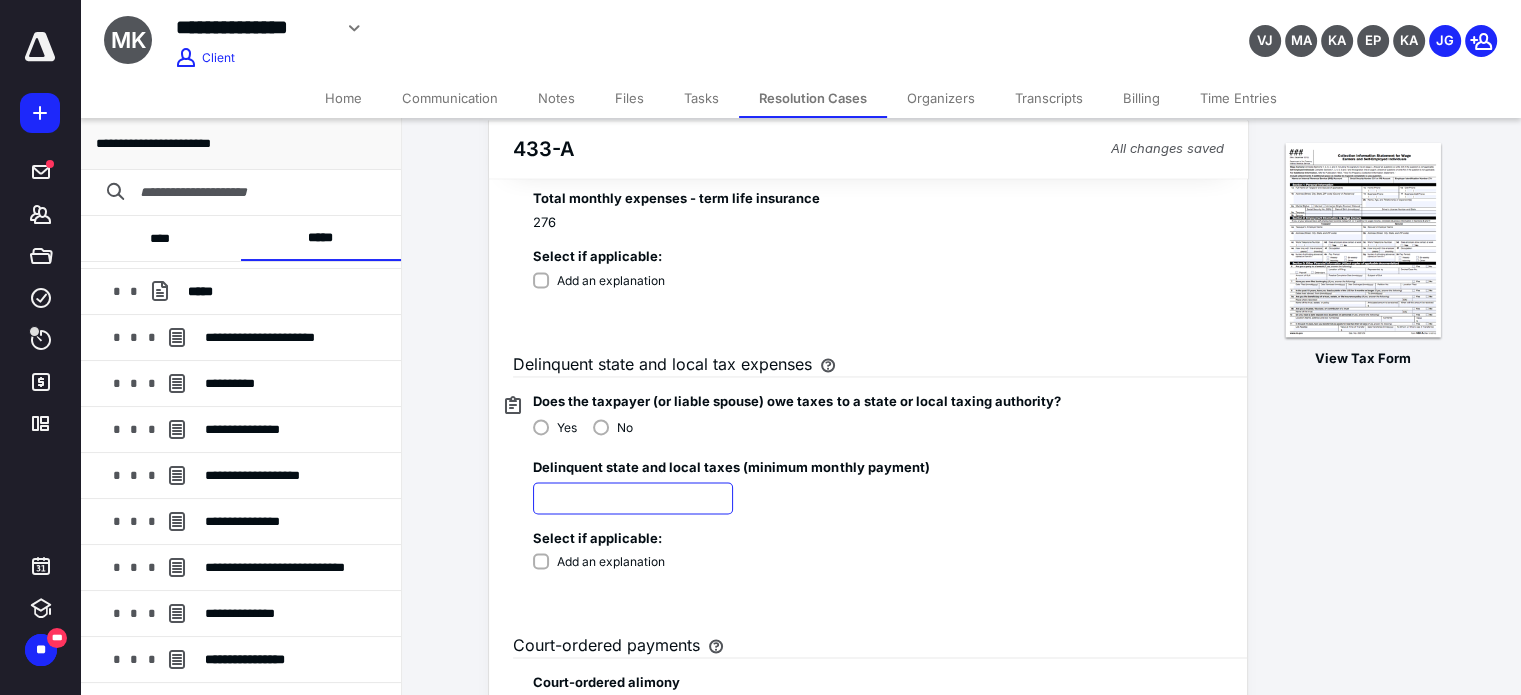 type on "******" 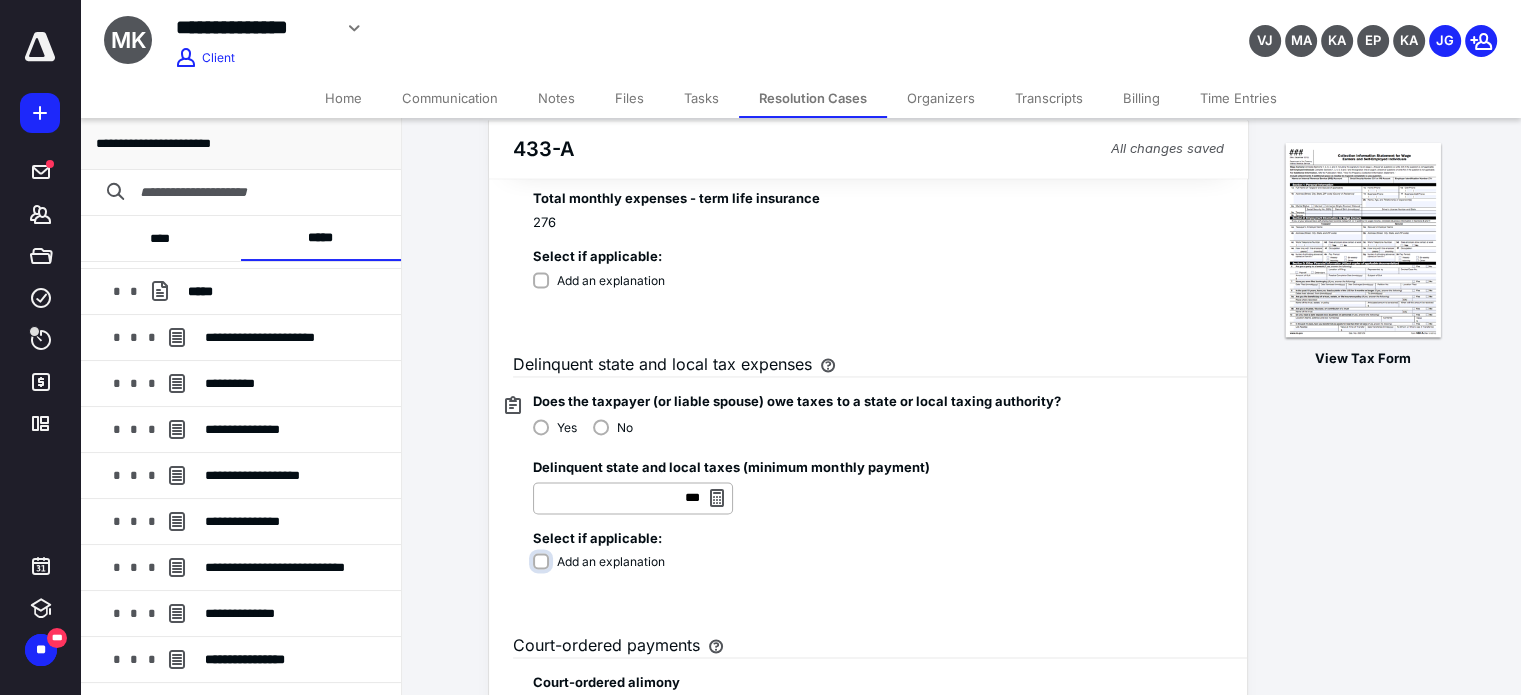 type on "****" 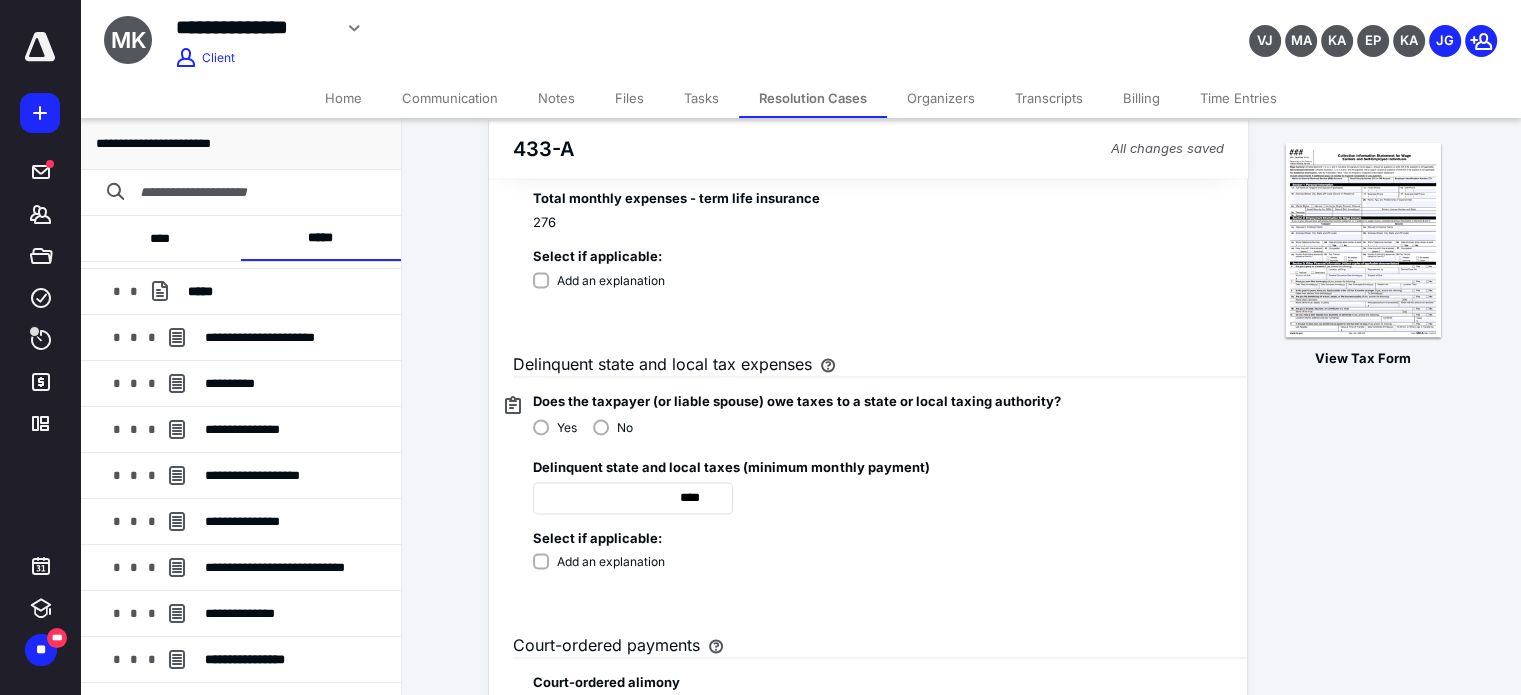 click on "Delinquent state and local taxes (minimum monthly payment) ****" at bounding box center (868, 478) 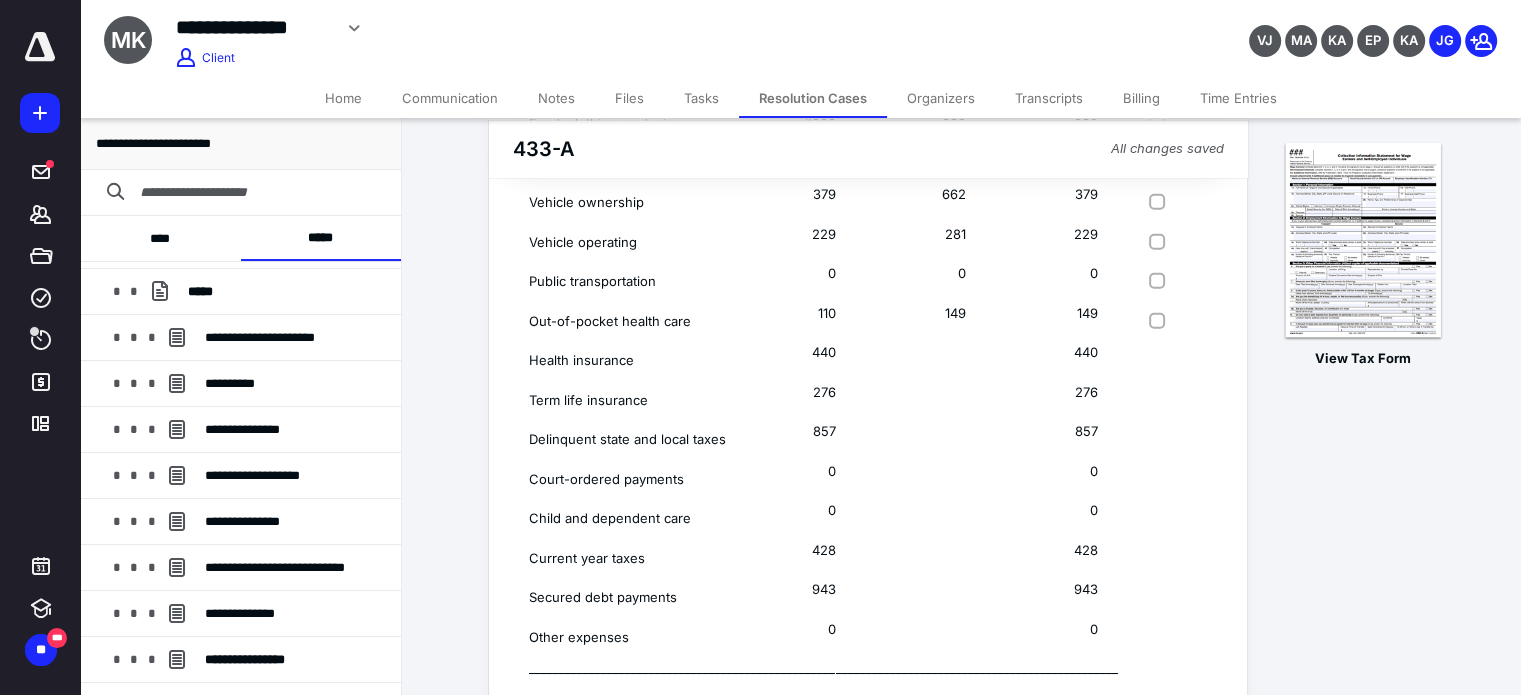 scroll, scrollTop: 6251, scrollLeft: 0, axis: vertical 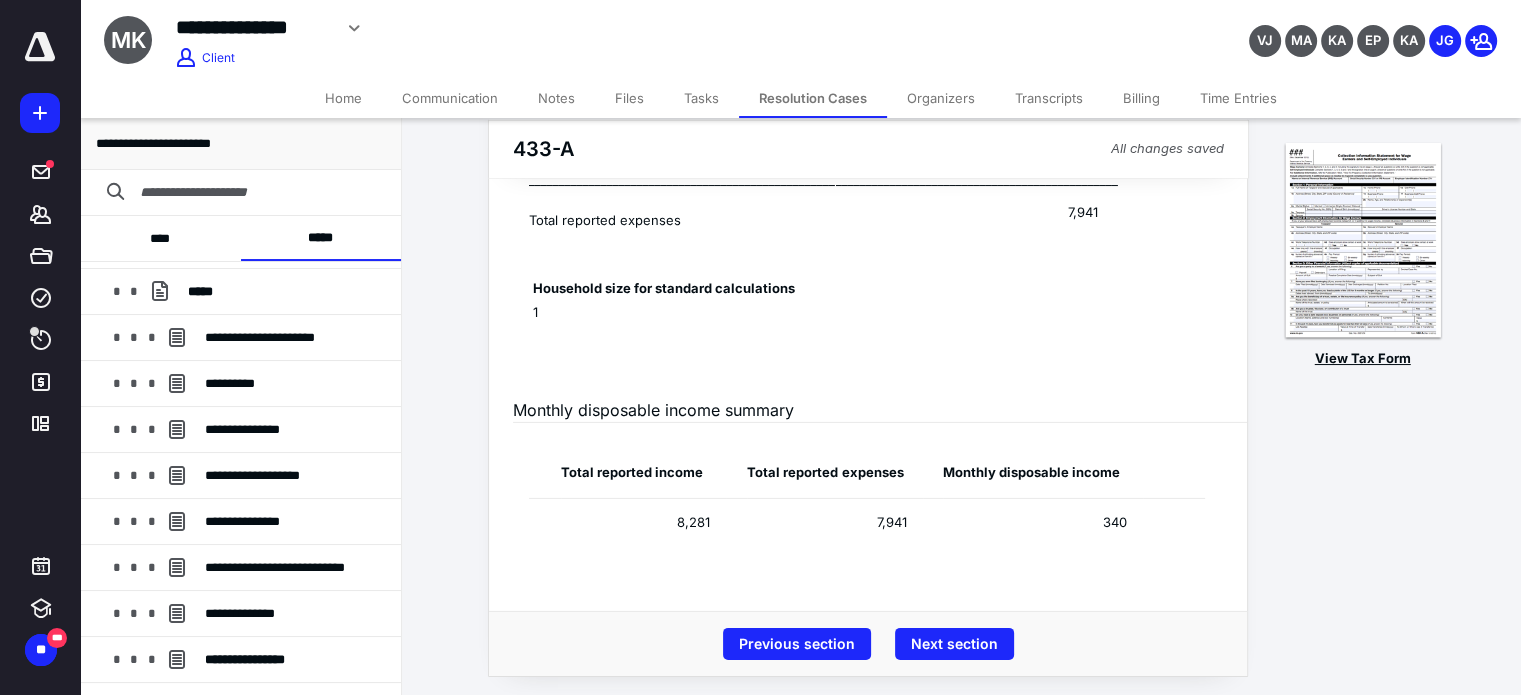 click at bounding box center [1363, 241] 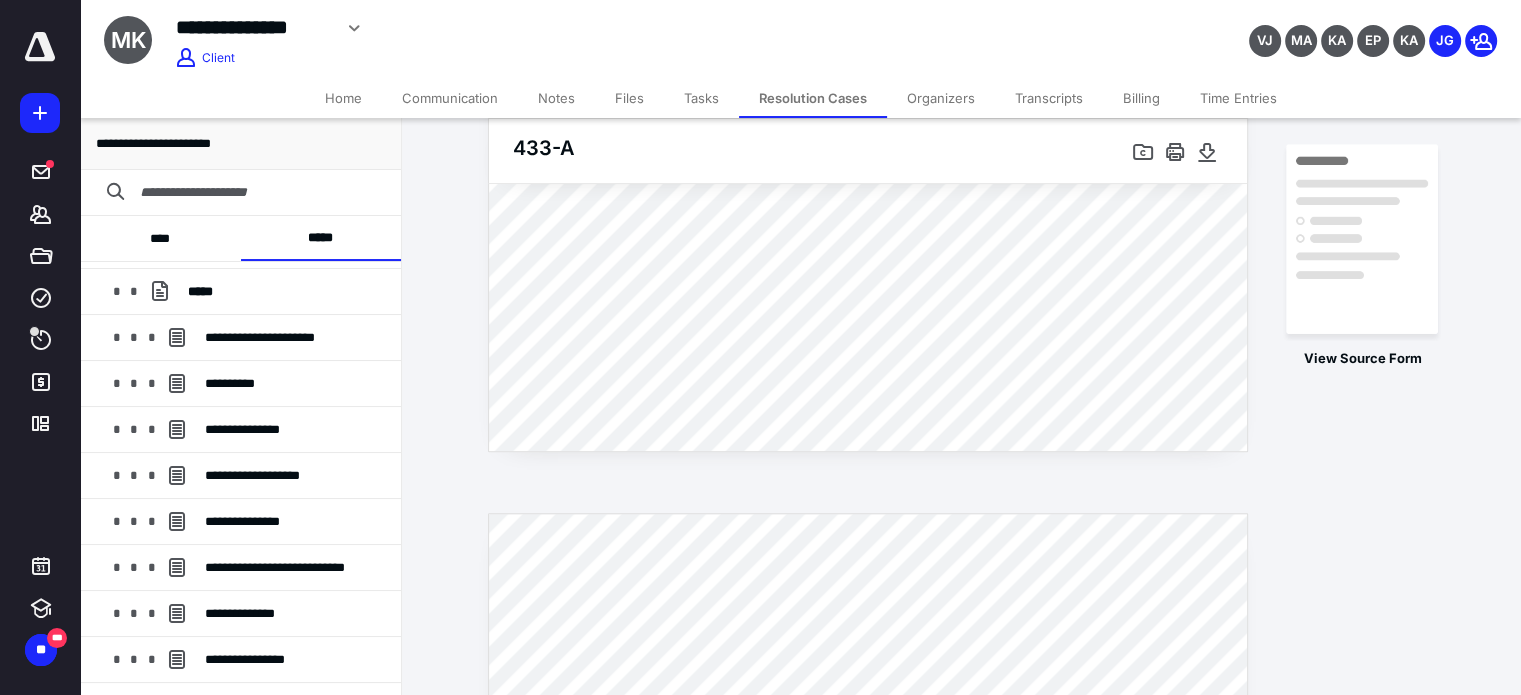scroll, scrollTop: 17520, scrollLeft: 0, axis: vertical 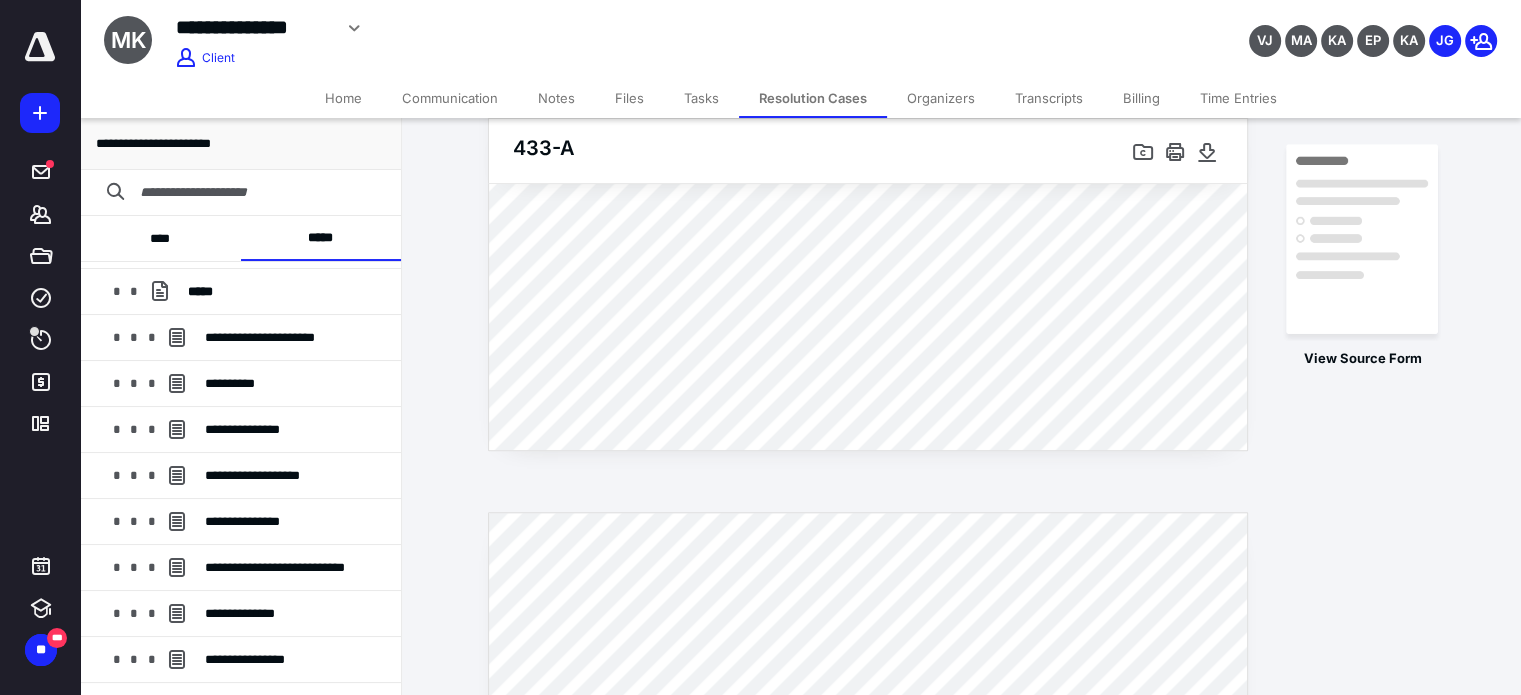 click on "Notes" at bounding box center [556, 98] 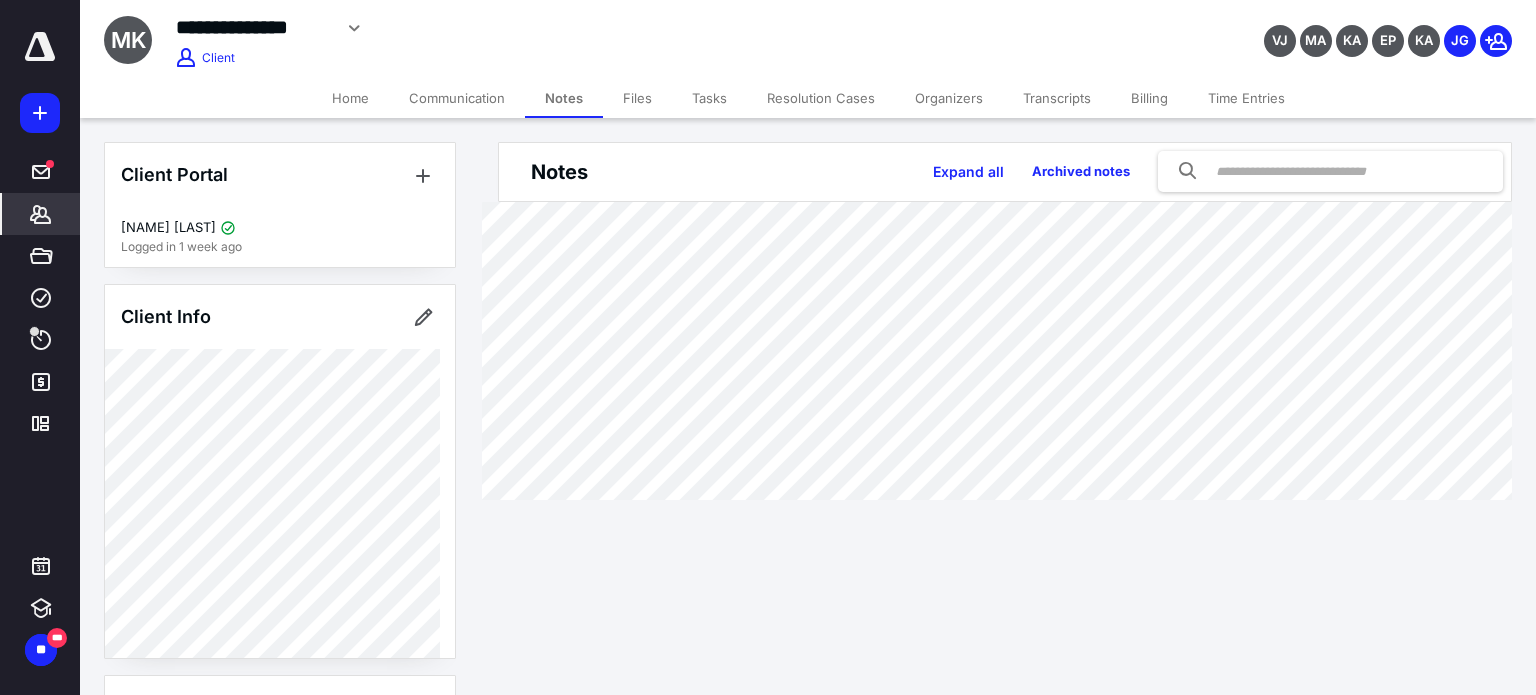 click on "Files" at bounding box center (637, 98) 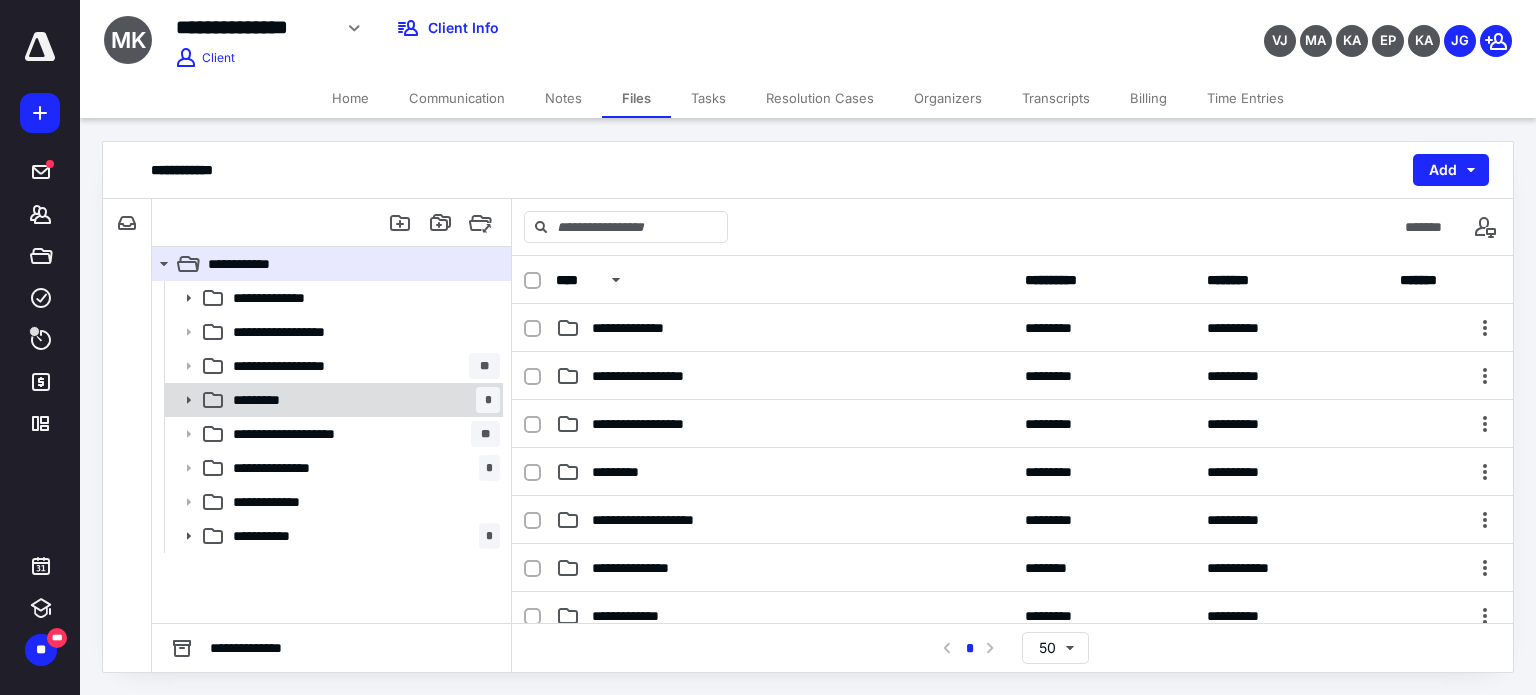 click on "********* *" at bounding box center [362, 400] 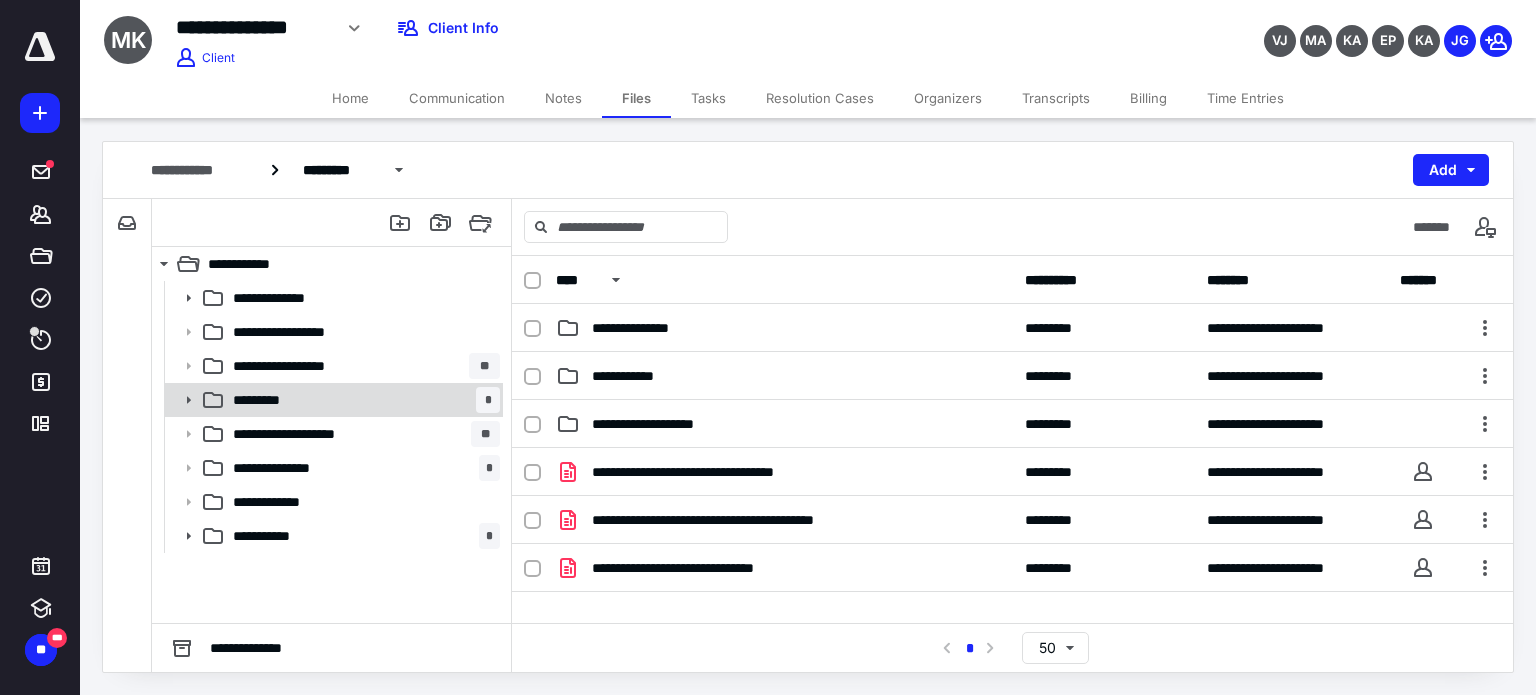 click on "********* *" at bounding box center [362, 400] 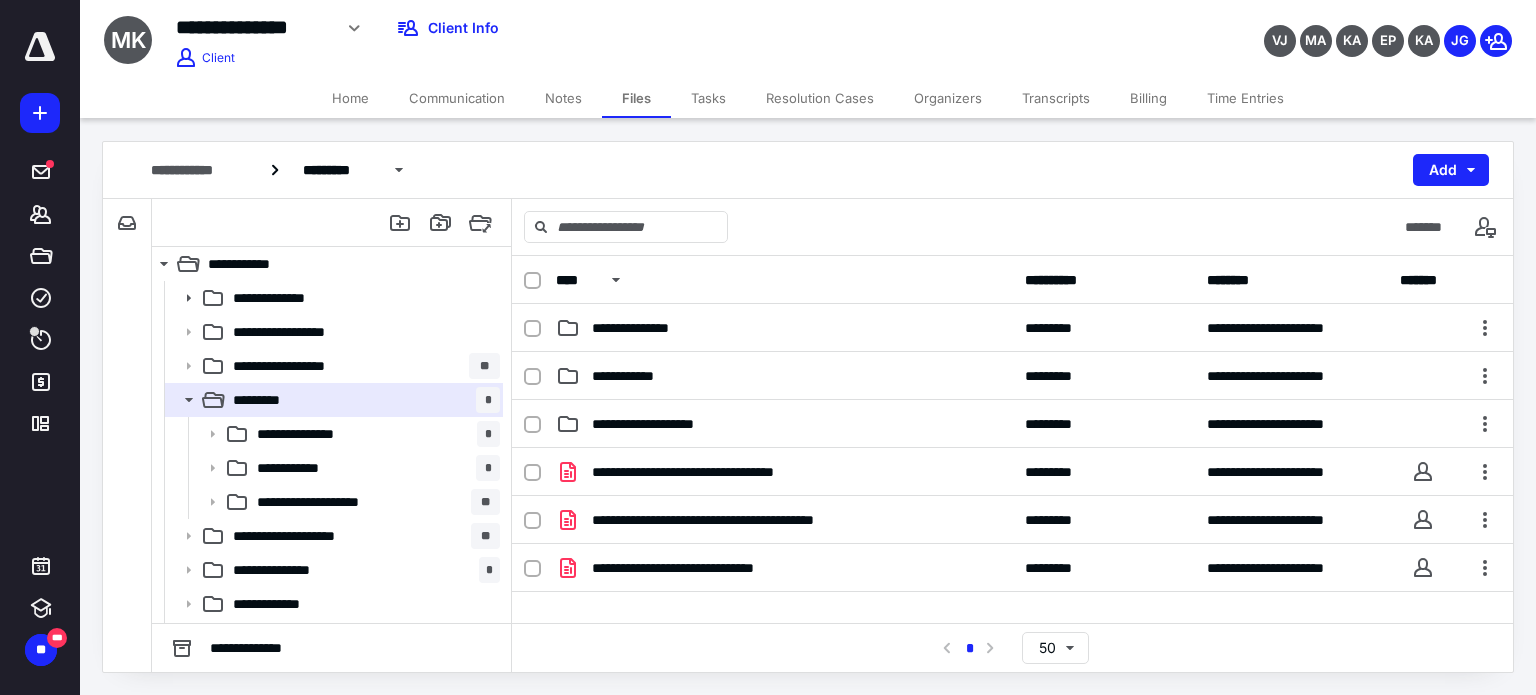 click on "Home" at bounding box center (350, 98) 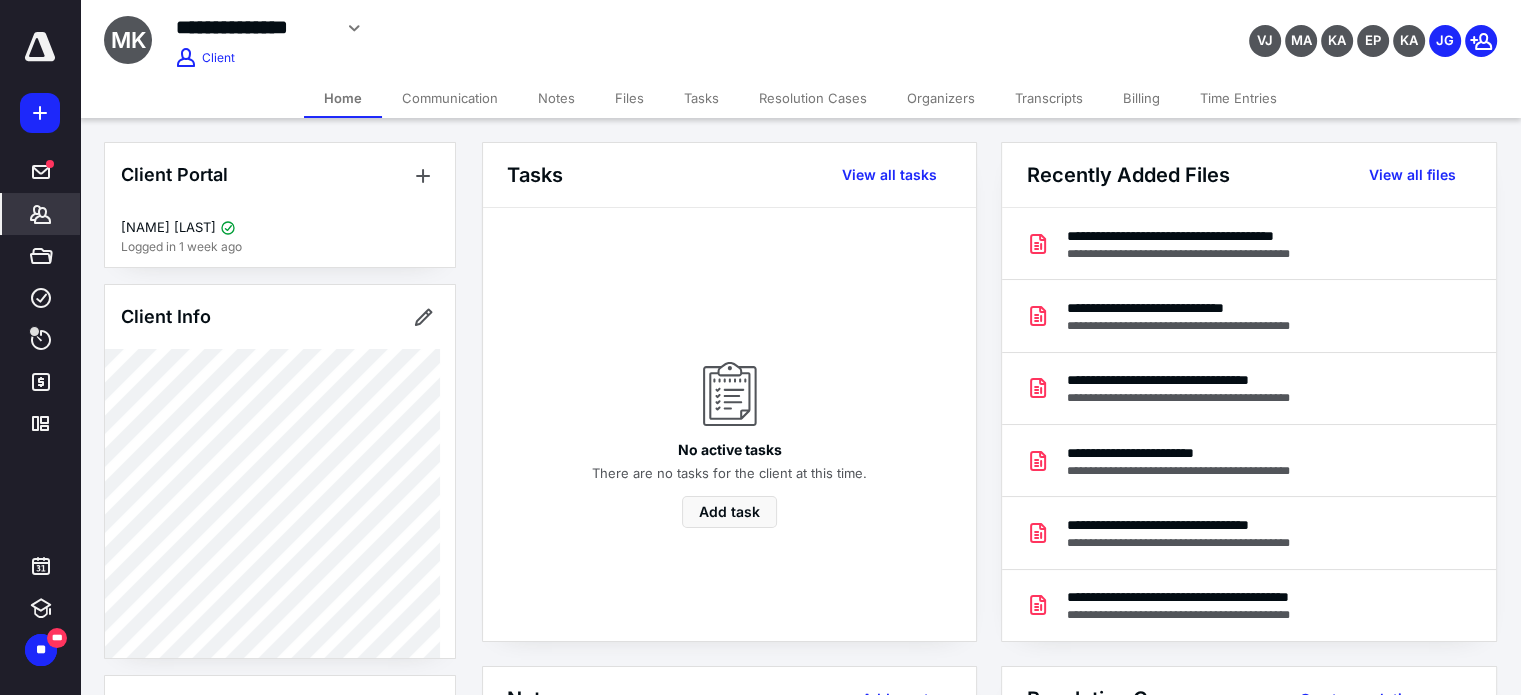 click on "Resolution Cases" at bounding box center [813, 98] 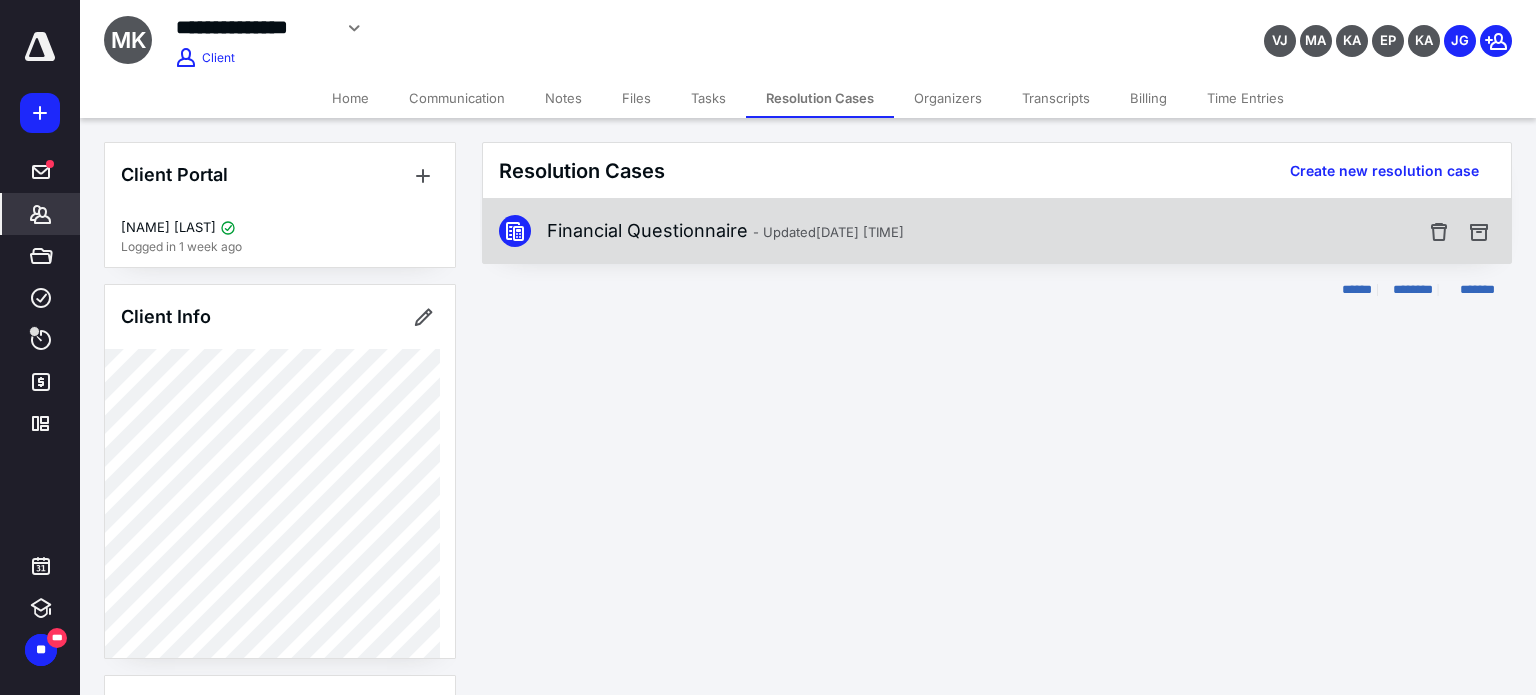 click on "Financial Questionnaire    - Updated  [DATE] [TIME]" at bounding box center [961, 231] 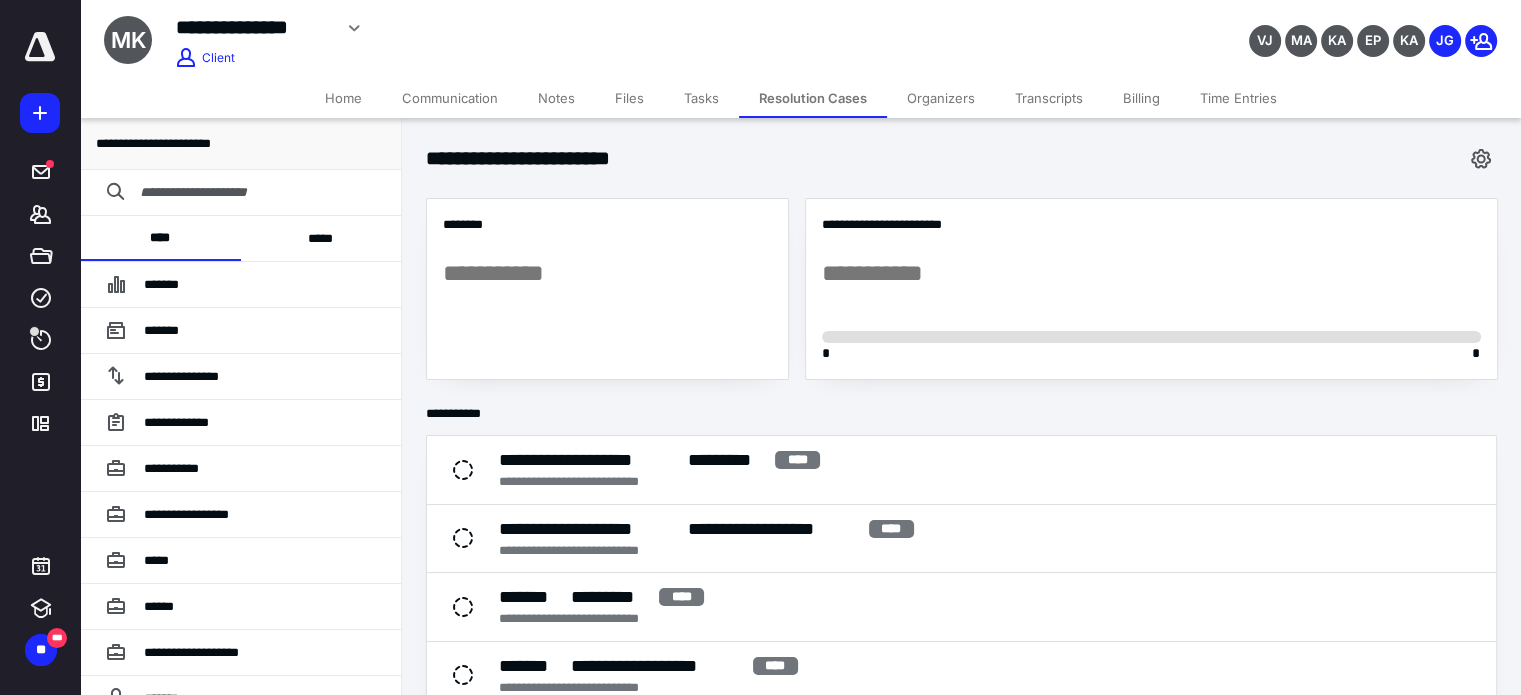 click on "*****" at bounding box center (321, 238) 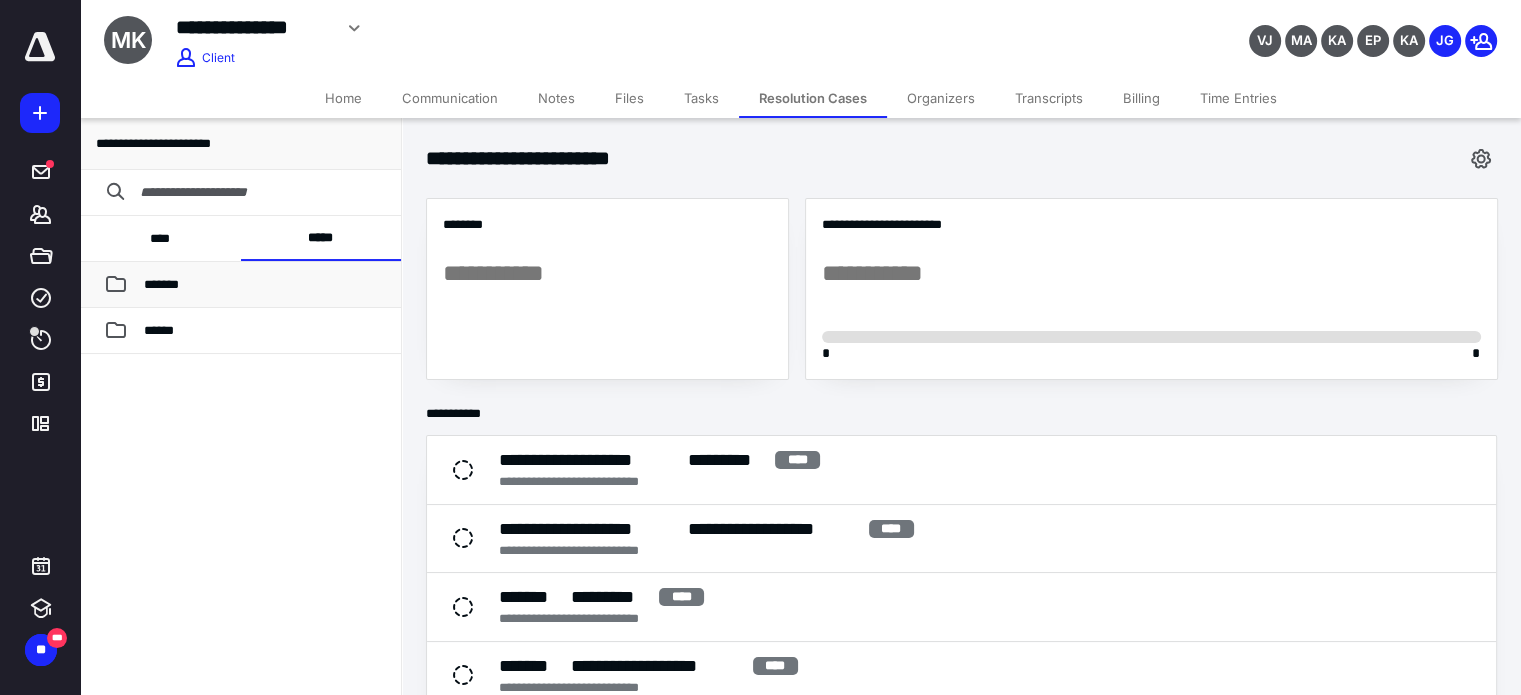 click on "*******" at bounding box center (264, 285) 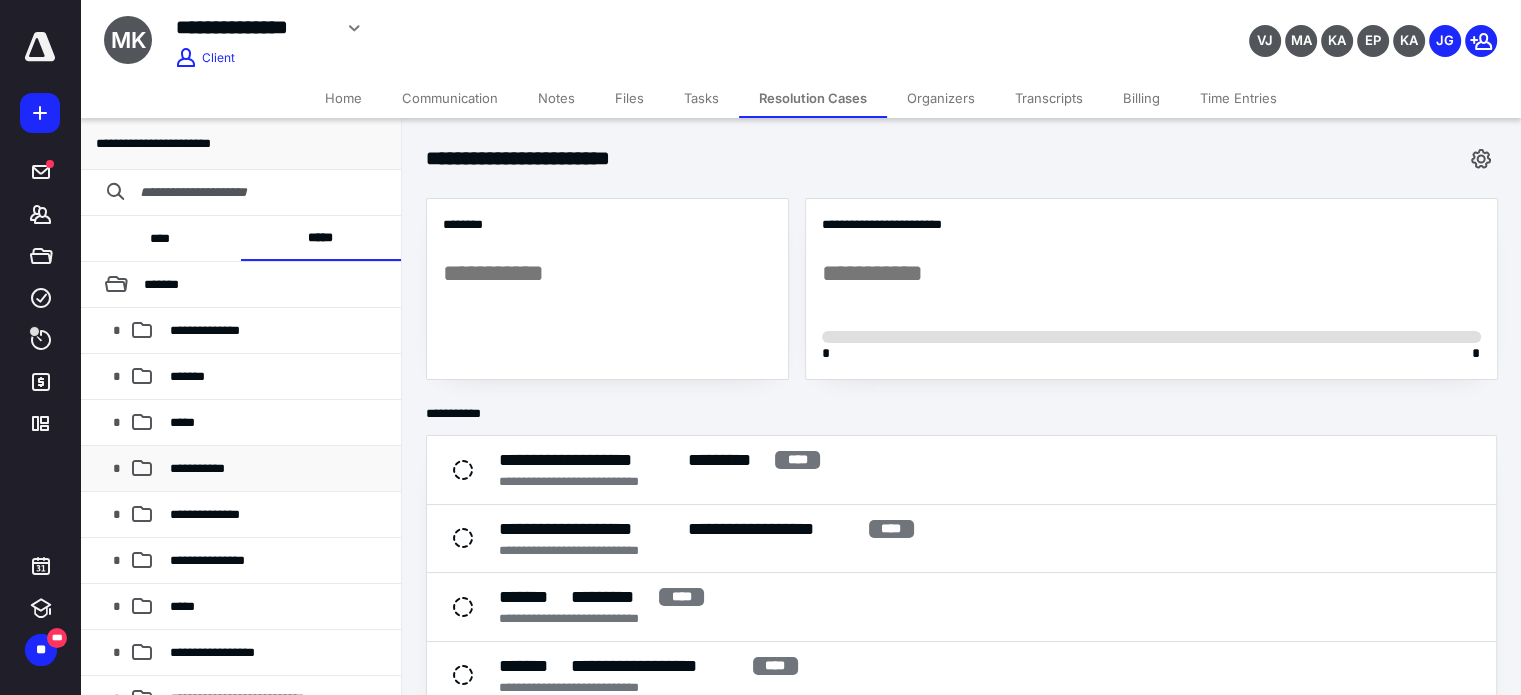 click on "**********" at bounding box center (197, 468) 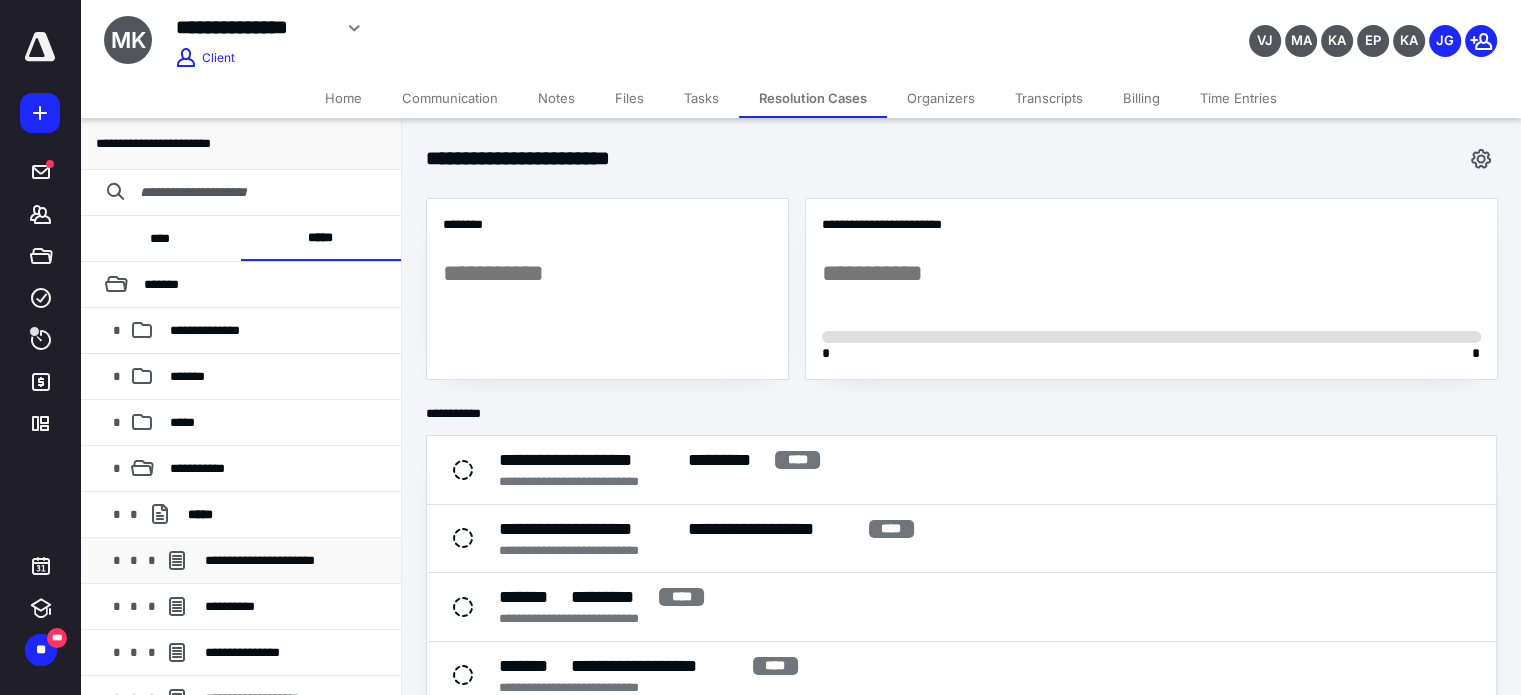 click on "**********" at bounding box center [260, 560] 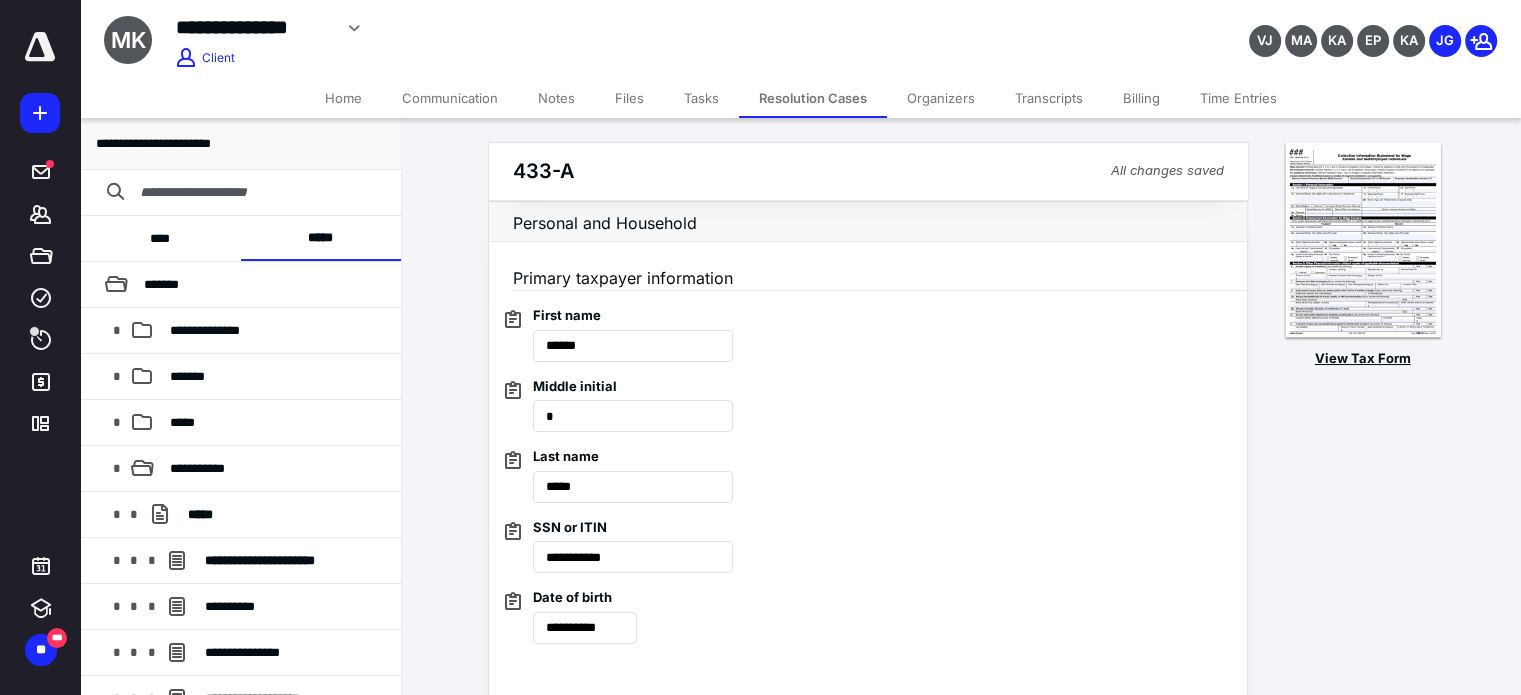 click at bounding box center (1363, 241) 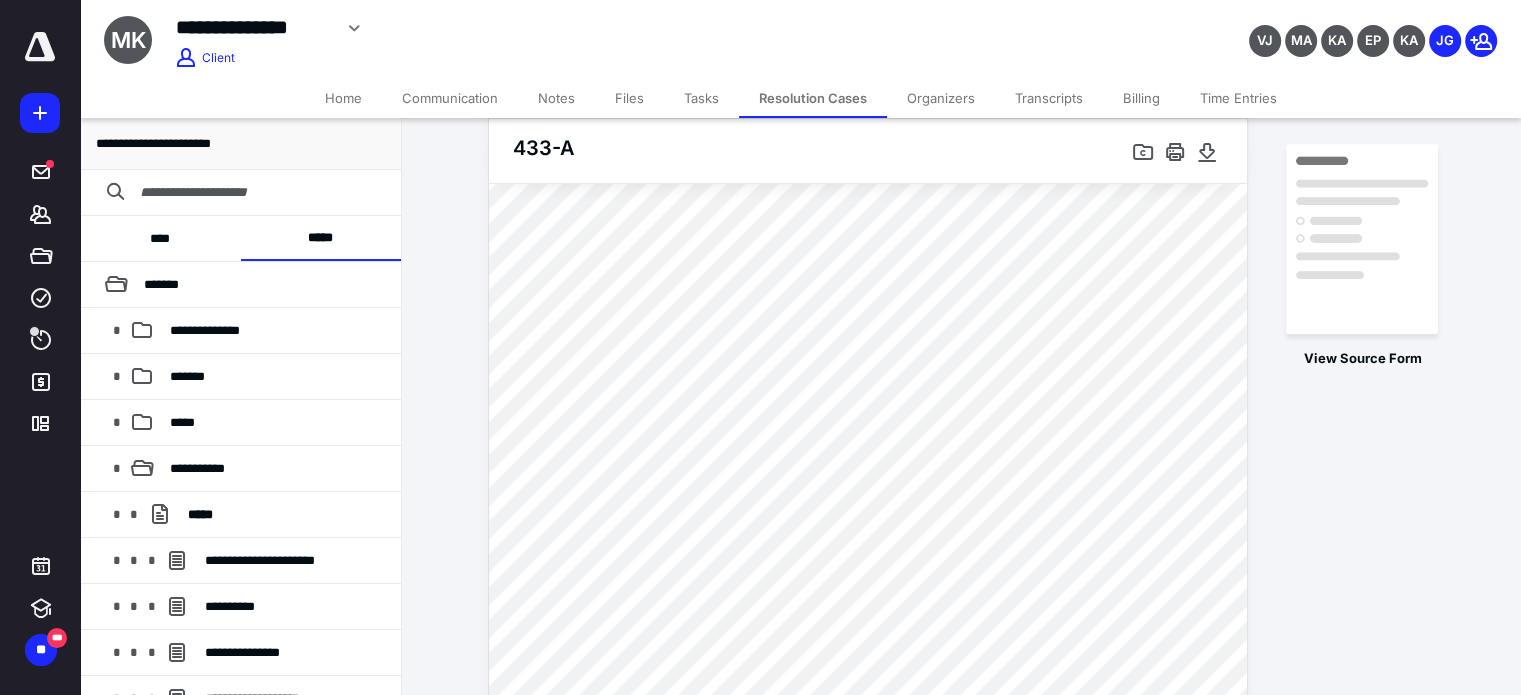 scroll, scrollTop: 3491, scrollLeft: 0, axis: vertical 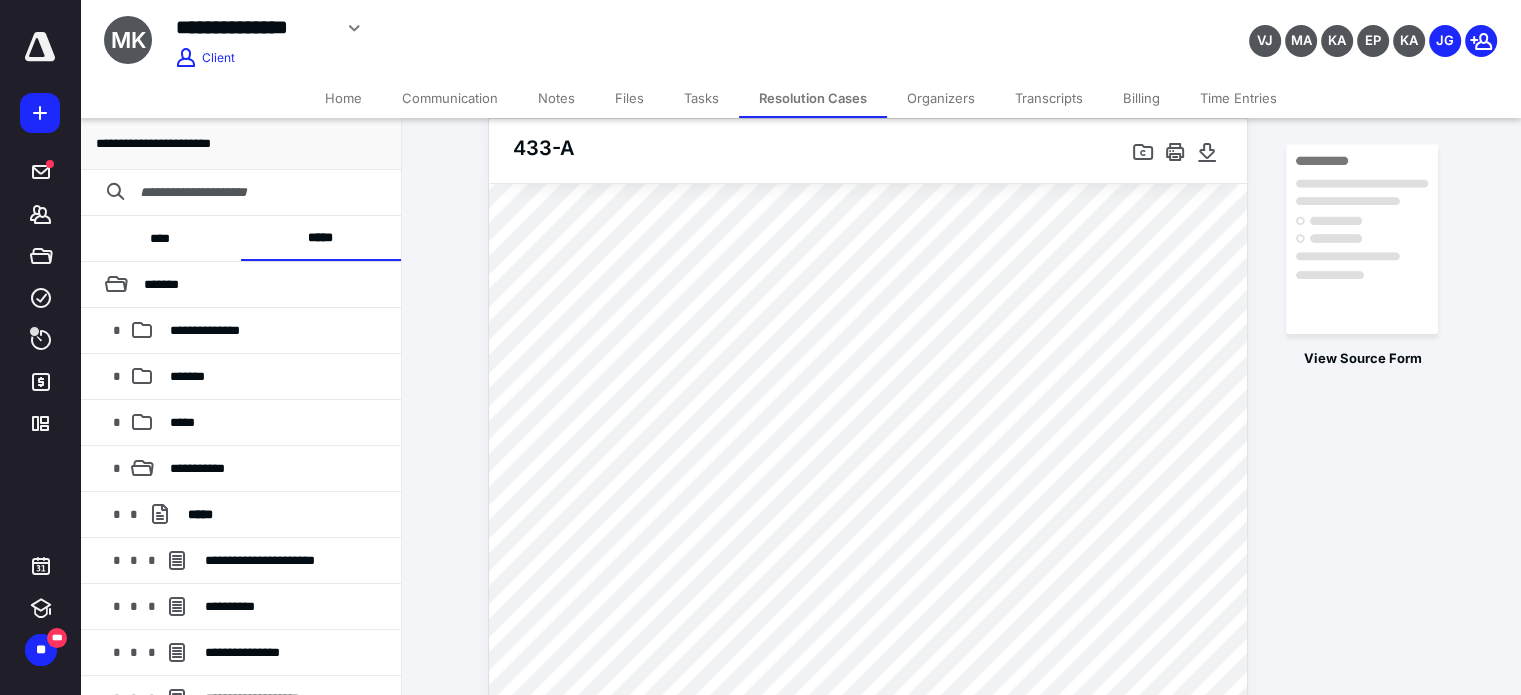 click on "Home" at bounding box center [343, 98] 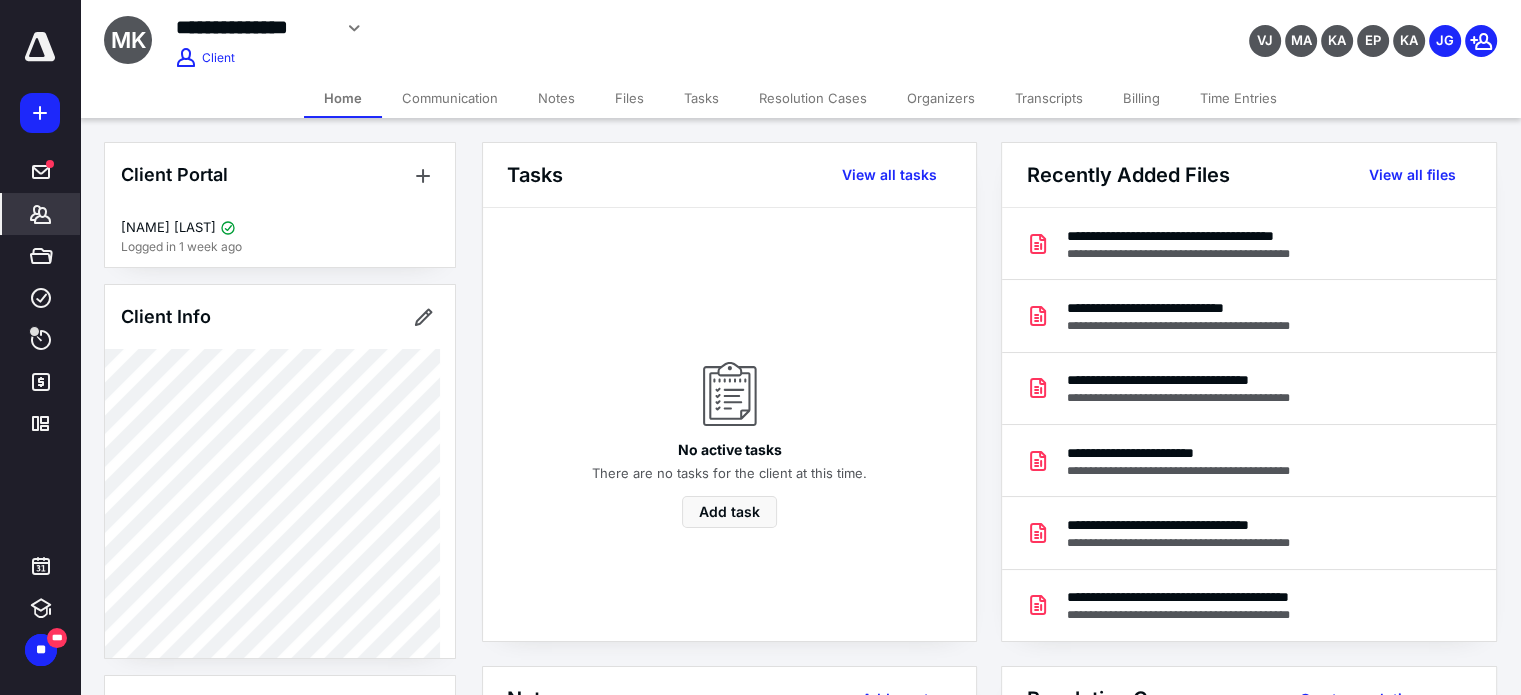click on "Notes" at bounding box center (556, 98) 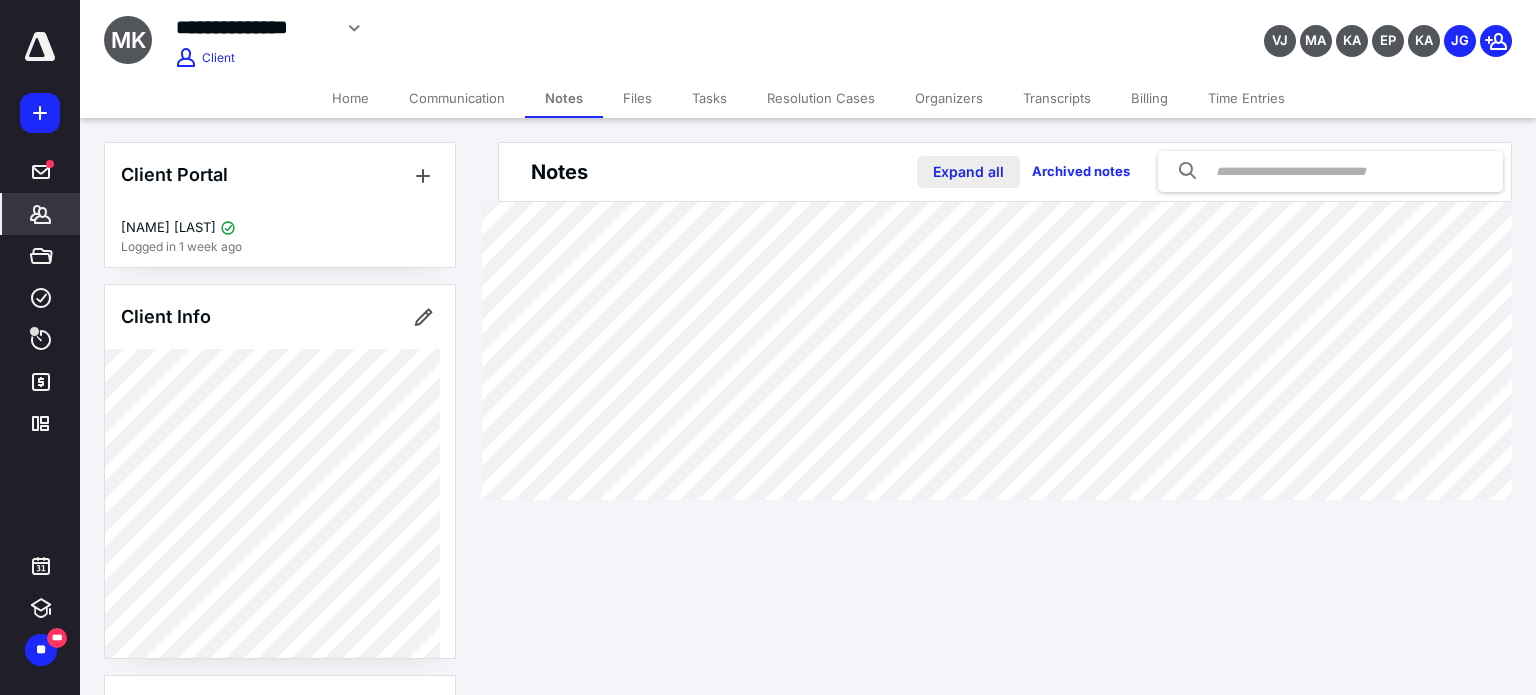 click on "Expand all" at bounding box center [968, 172] 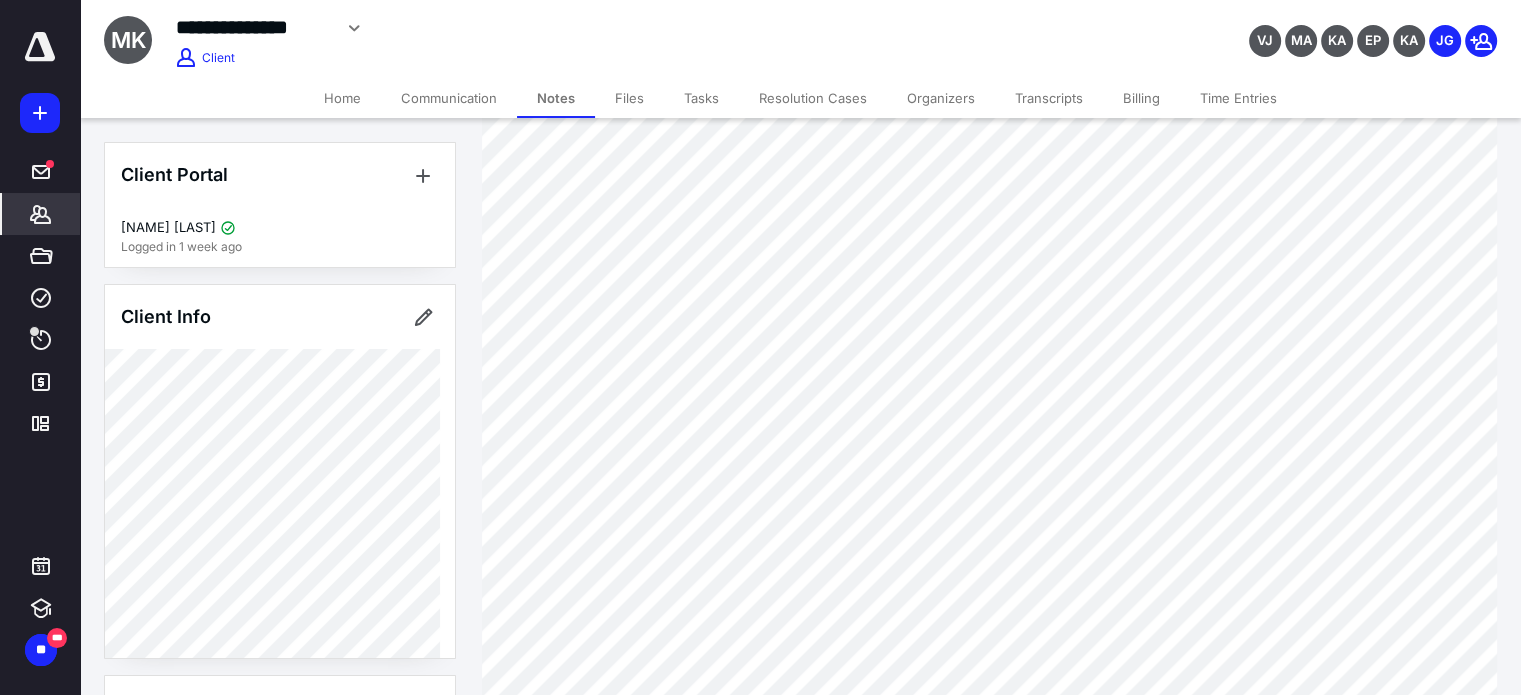 scroll, scrollTop: 1512, scrollLeft: 0, axis: vertical 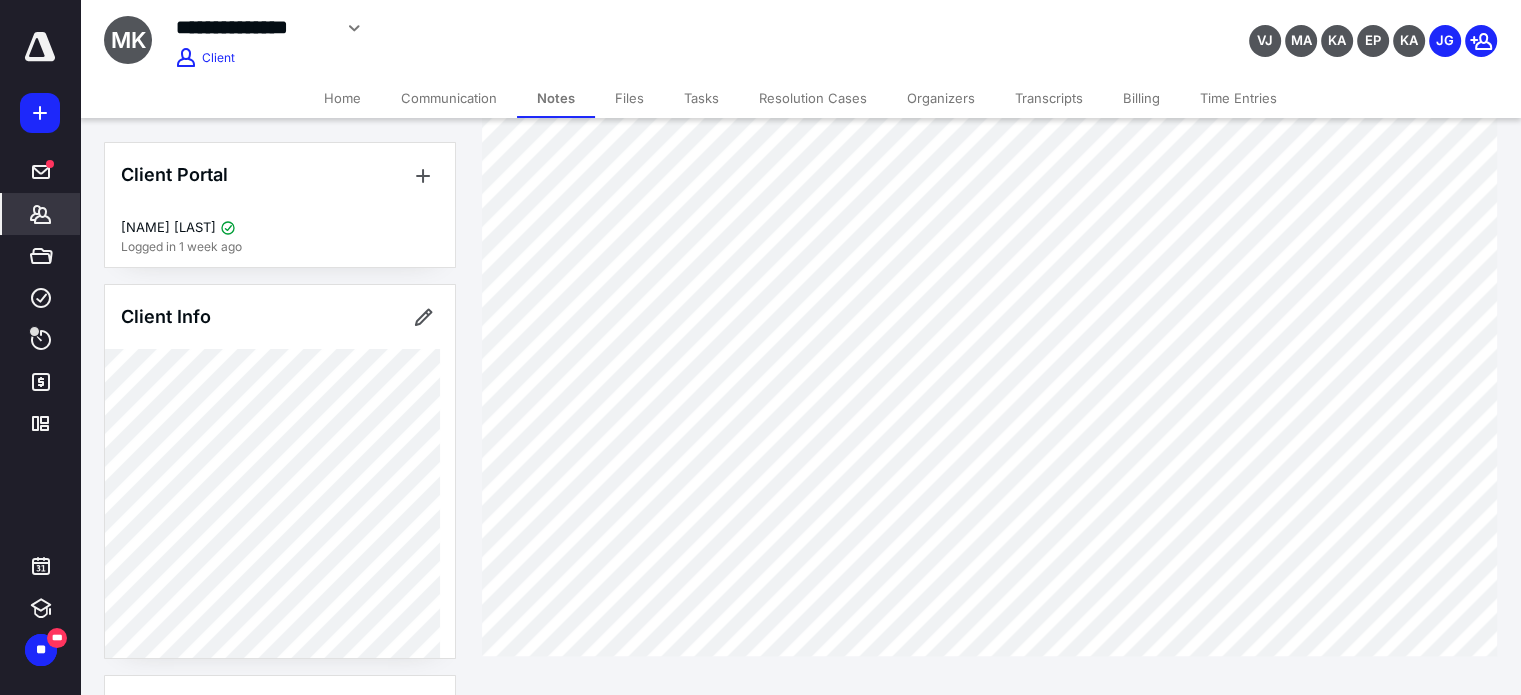 click on "Billing" at bounding box center (1141, 98) 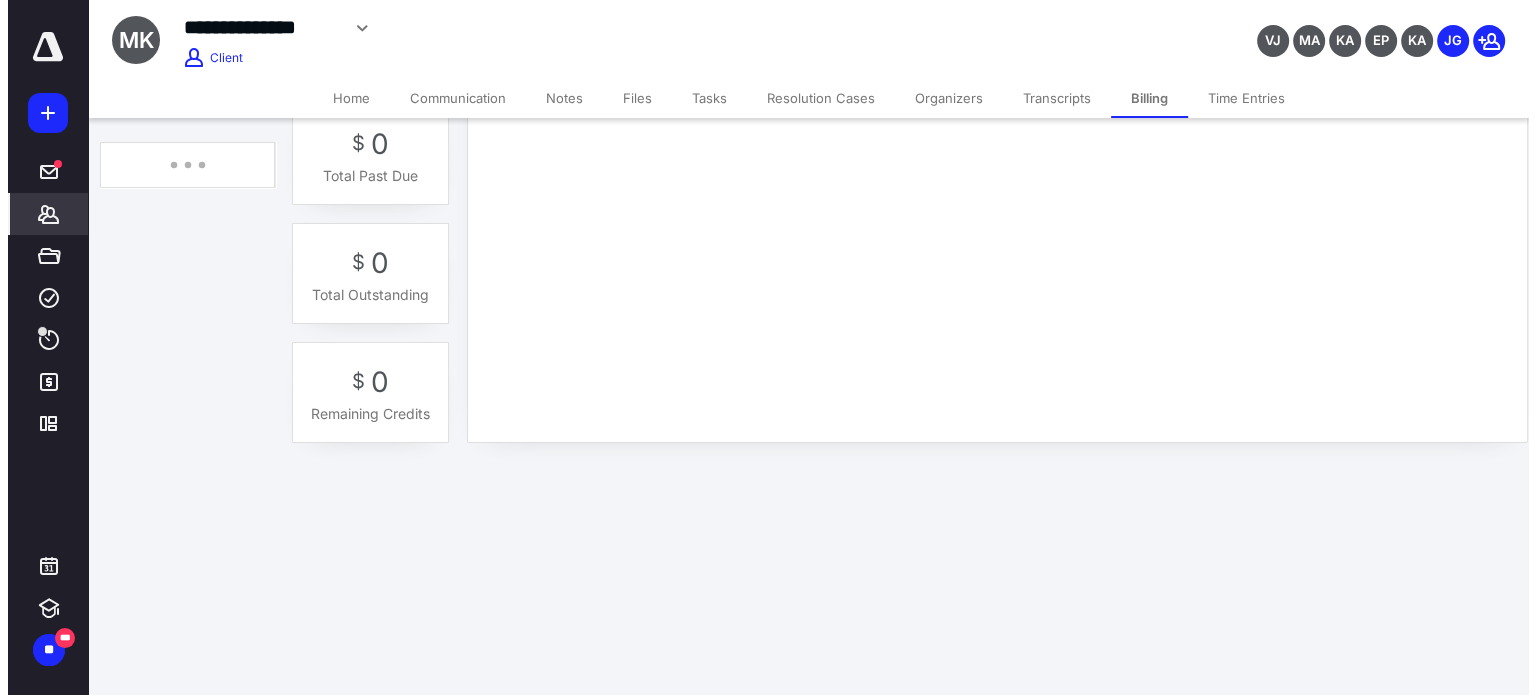 scroll, scrollTop: 0, scrollLeft: 0, axis: both 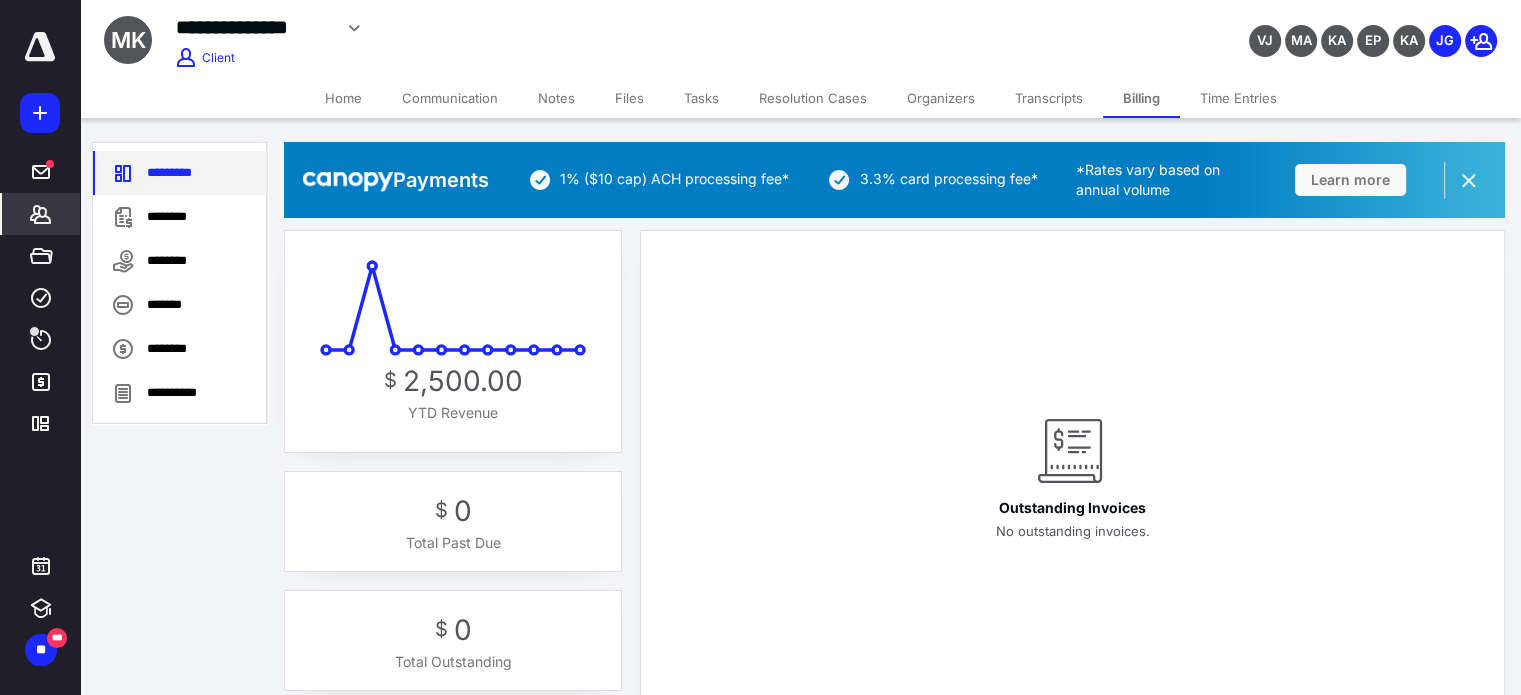 click on "*********" at bounding box center [180, 173] 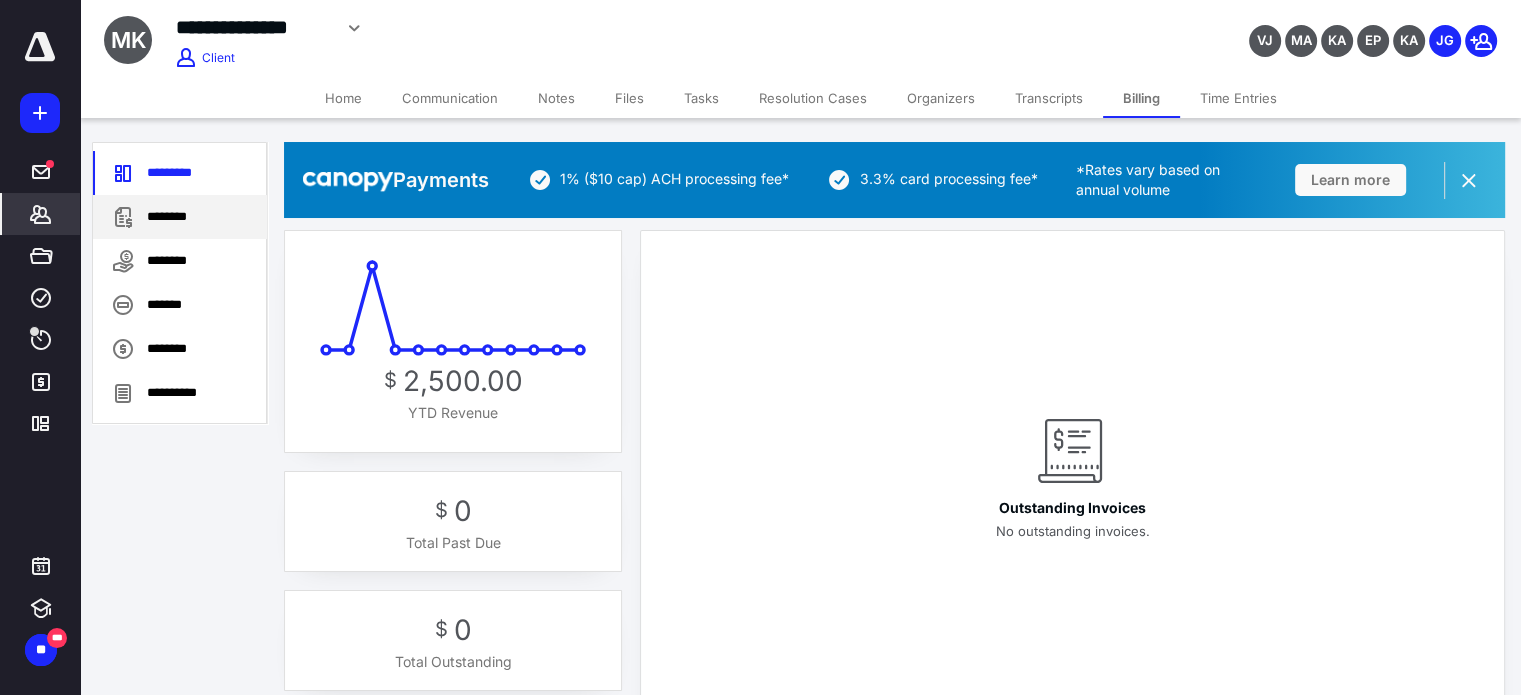 click on "********" at bounding box center (180, 217) 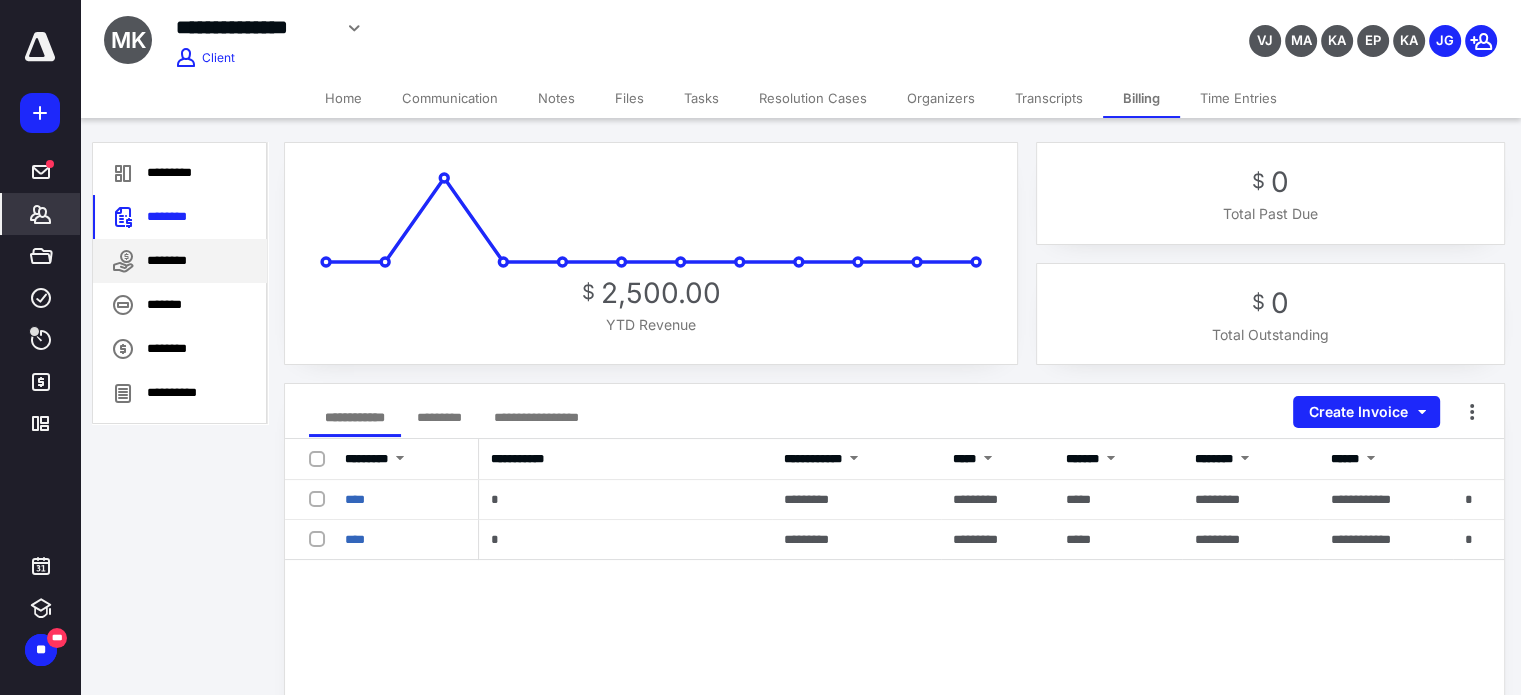 click on "********" at bounding box center [180, 261] 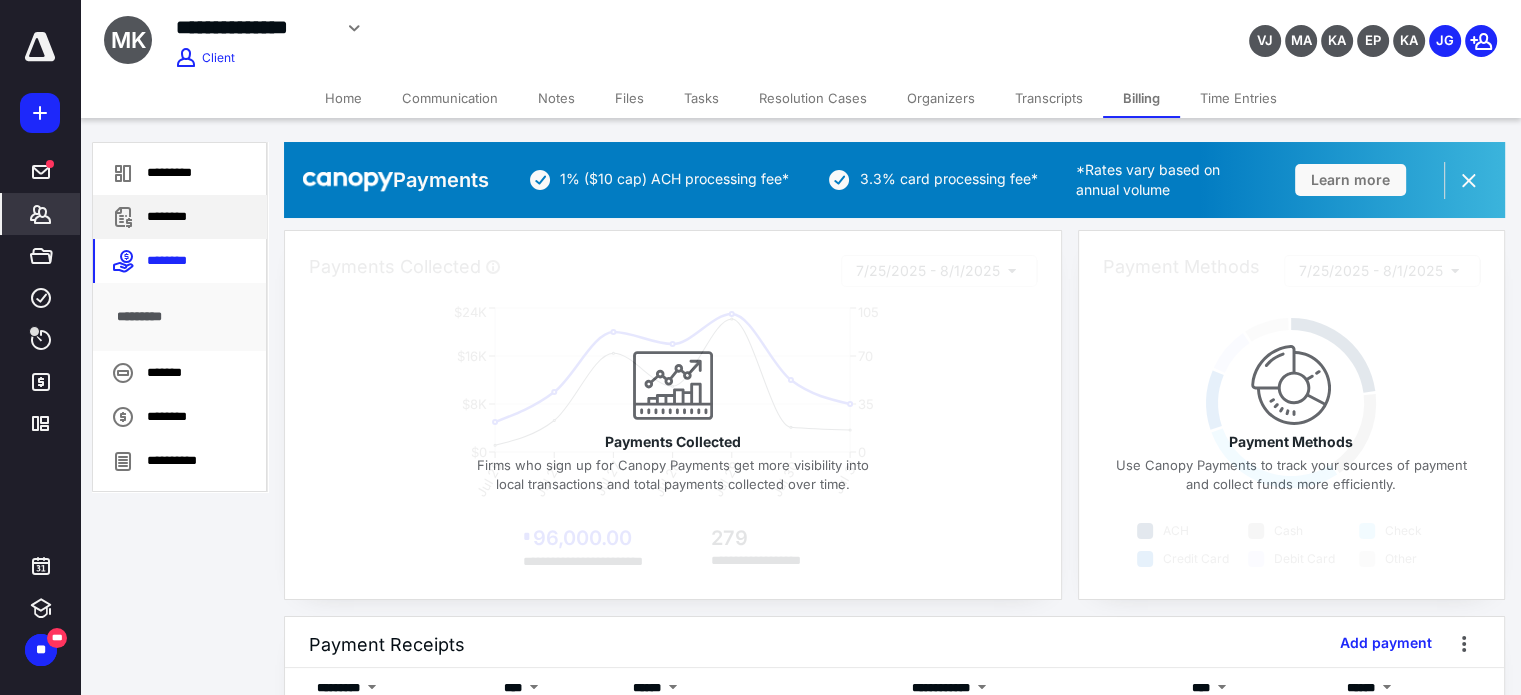click on "********" at bounding box center (180, 217) 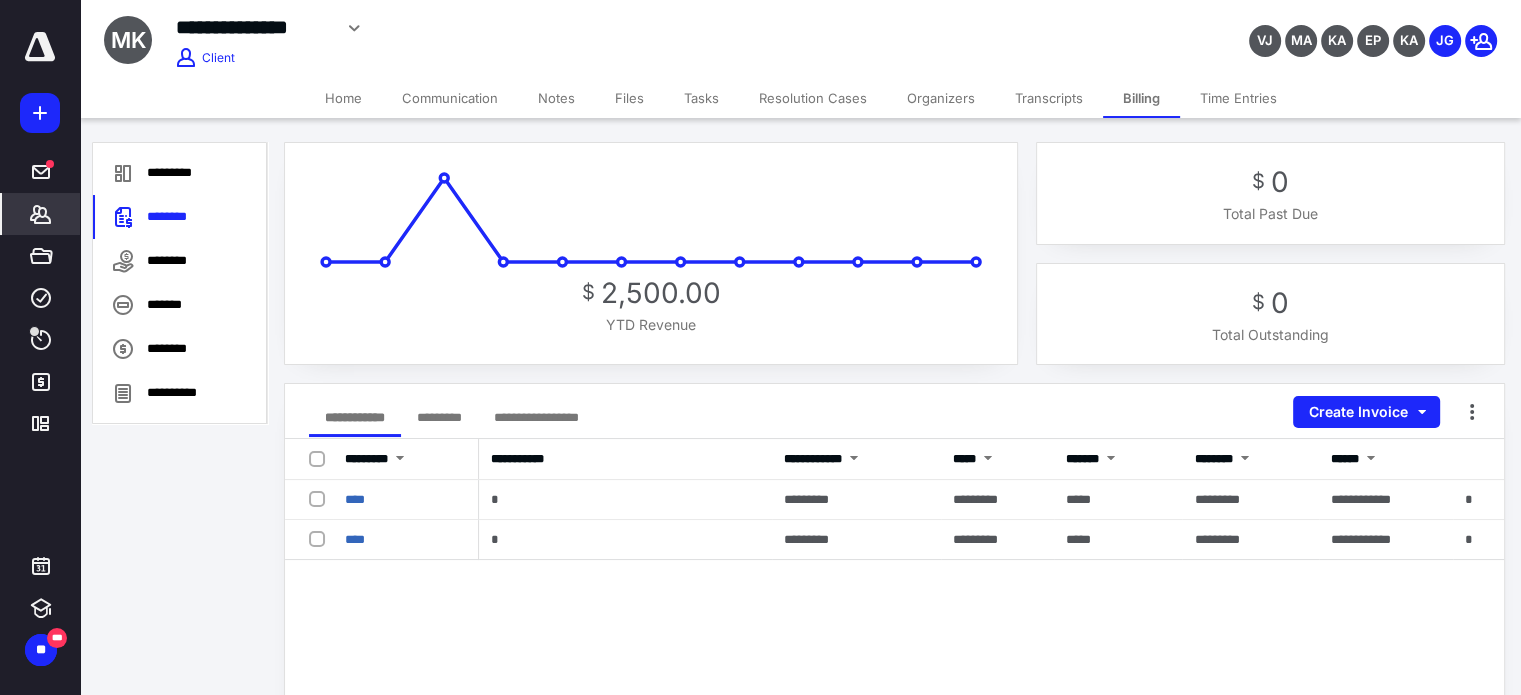 click on "Home" at bounding box center (343, 98) 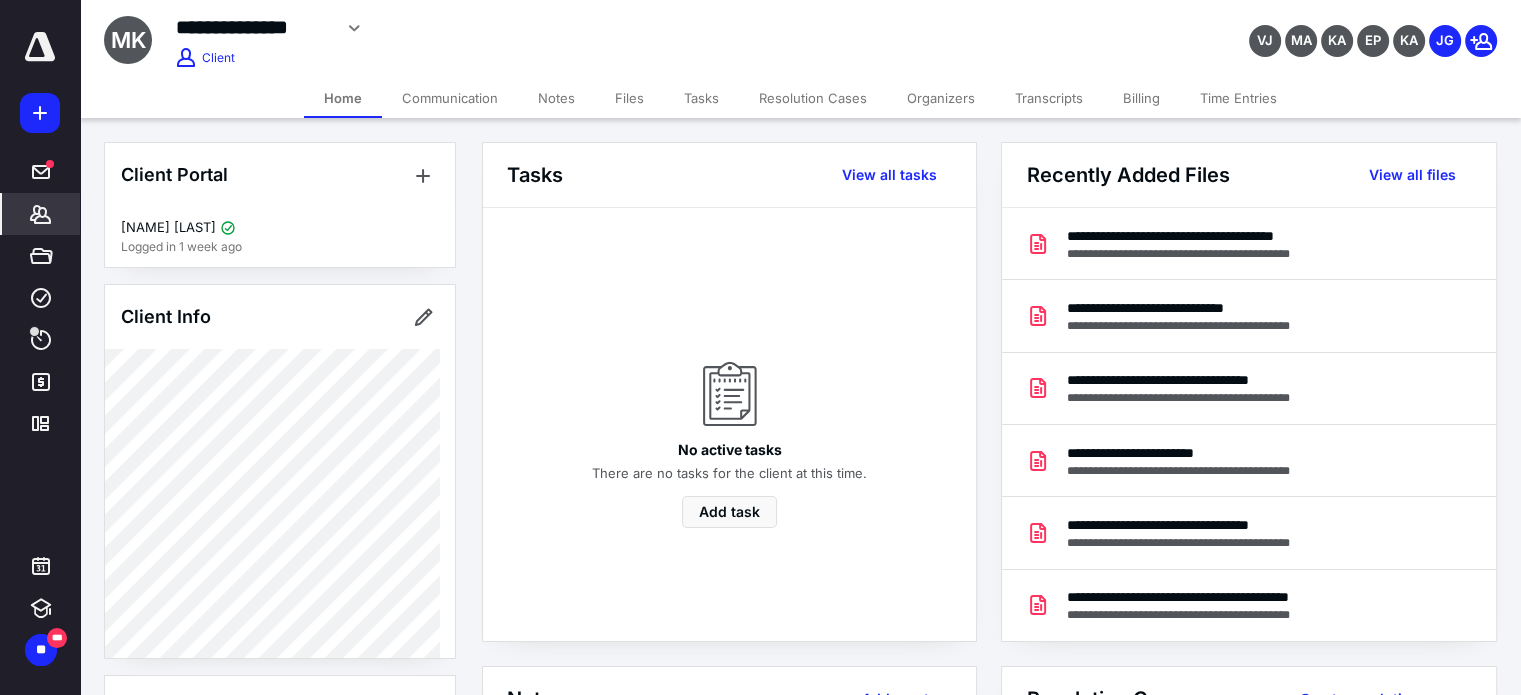 click on "*******" at bounding box center [41, 214] 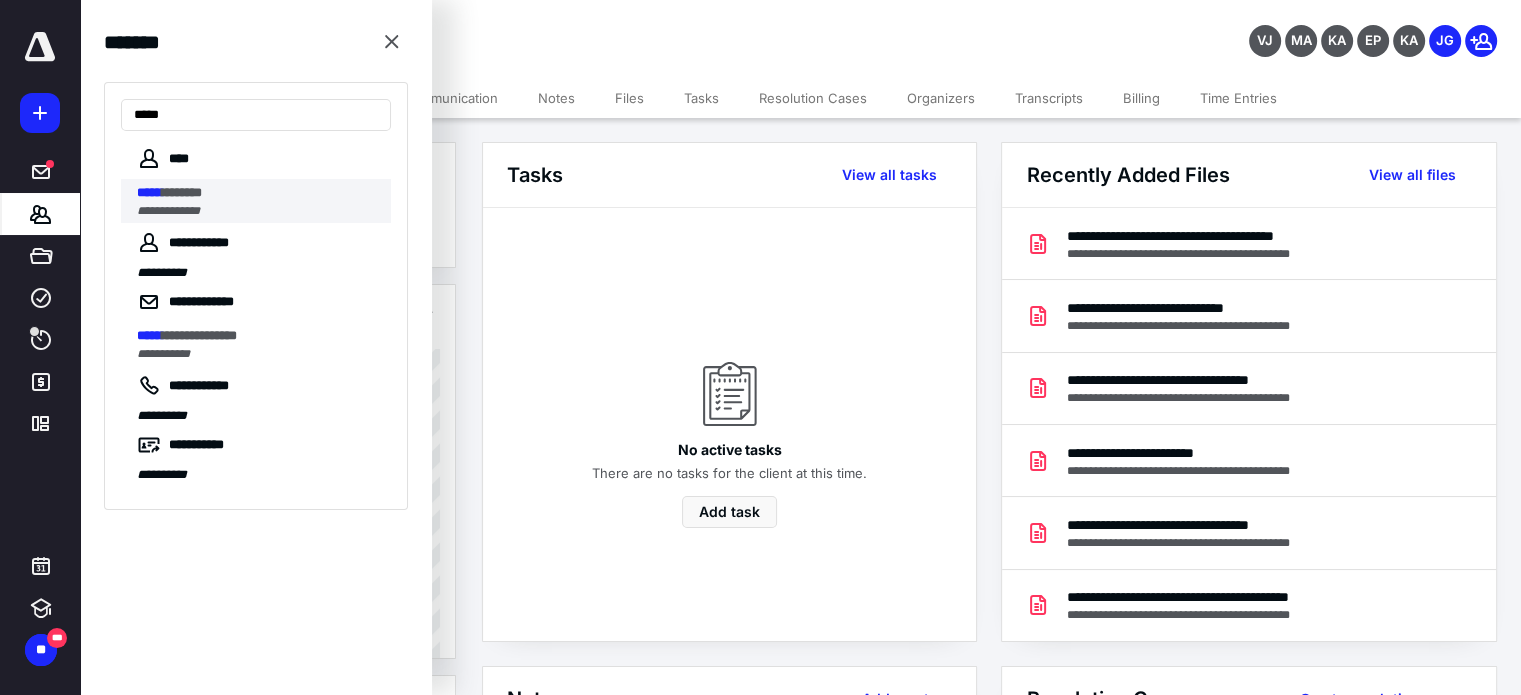 type on "*****" 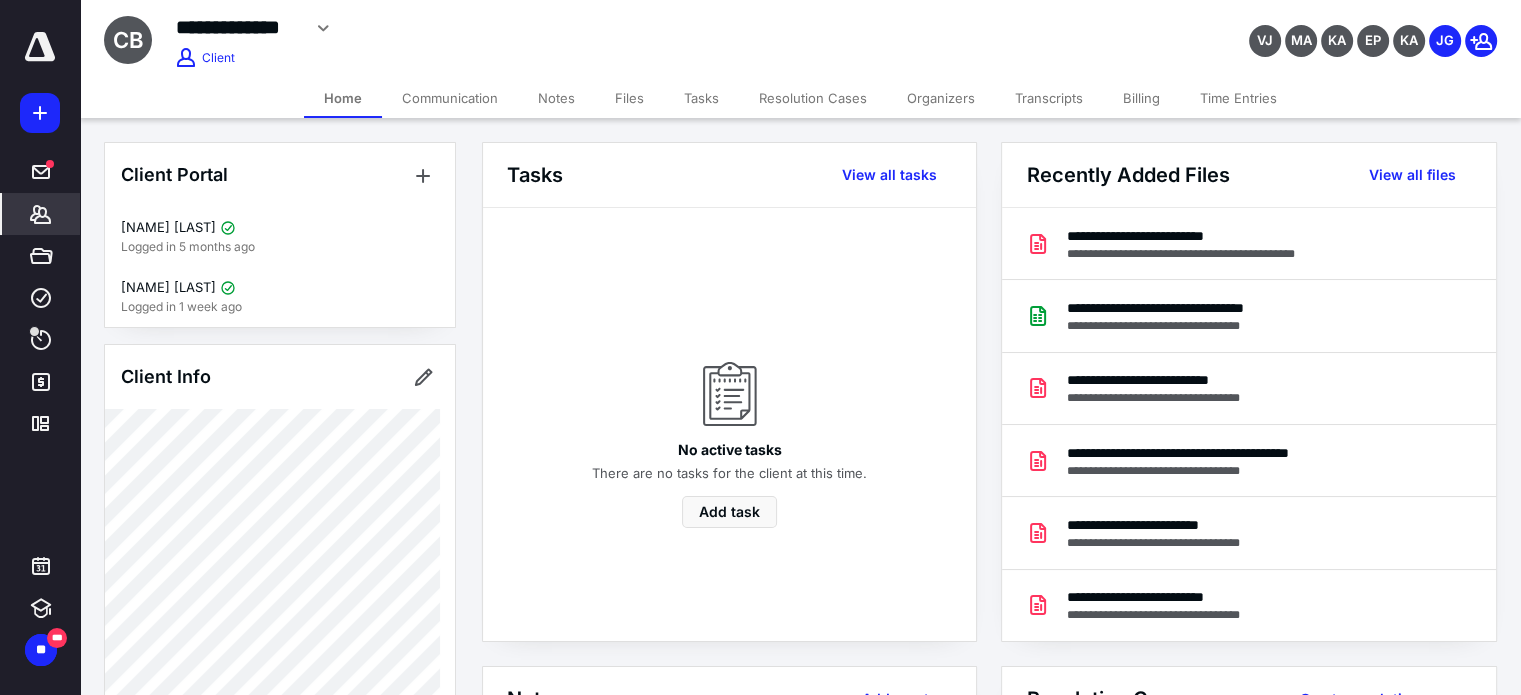 click on "Notes" at bounding box center [556, 98] 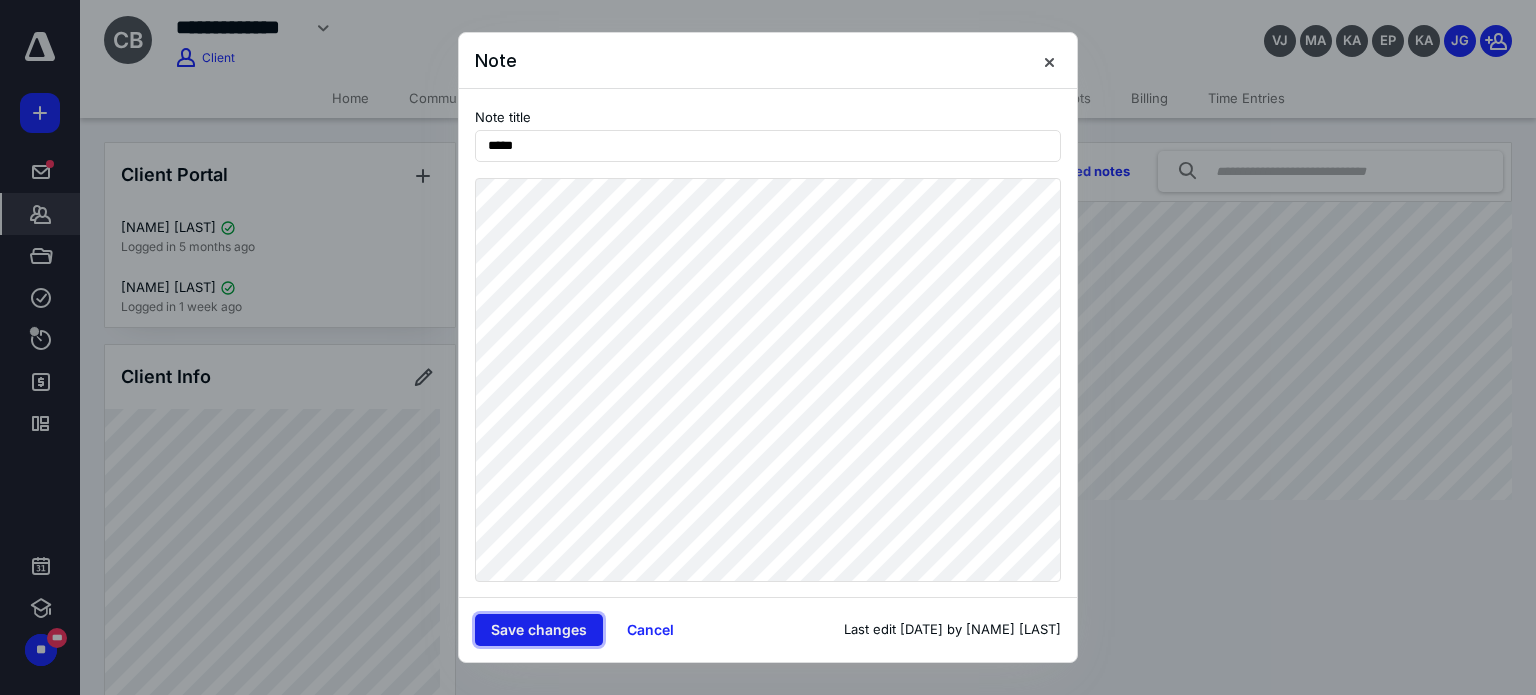 click on "Save changes" at bounding box center (539, 630) 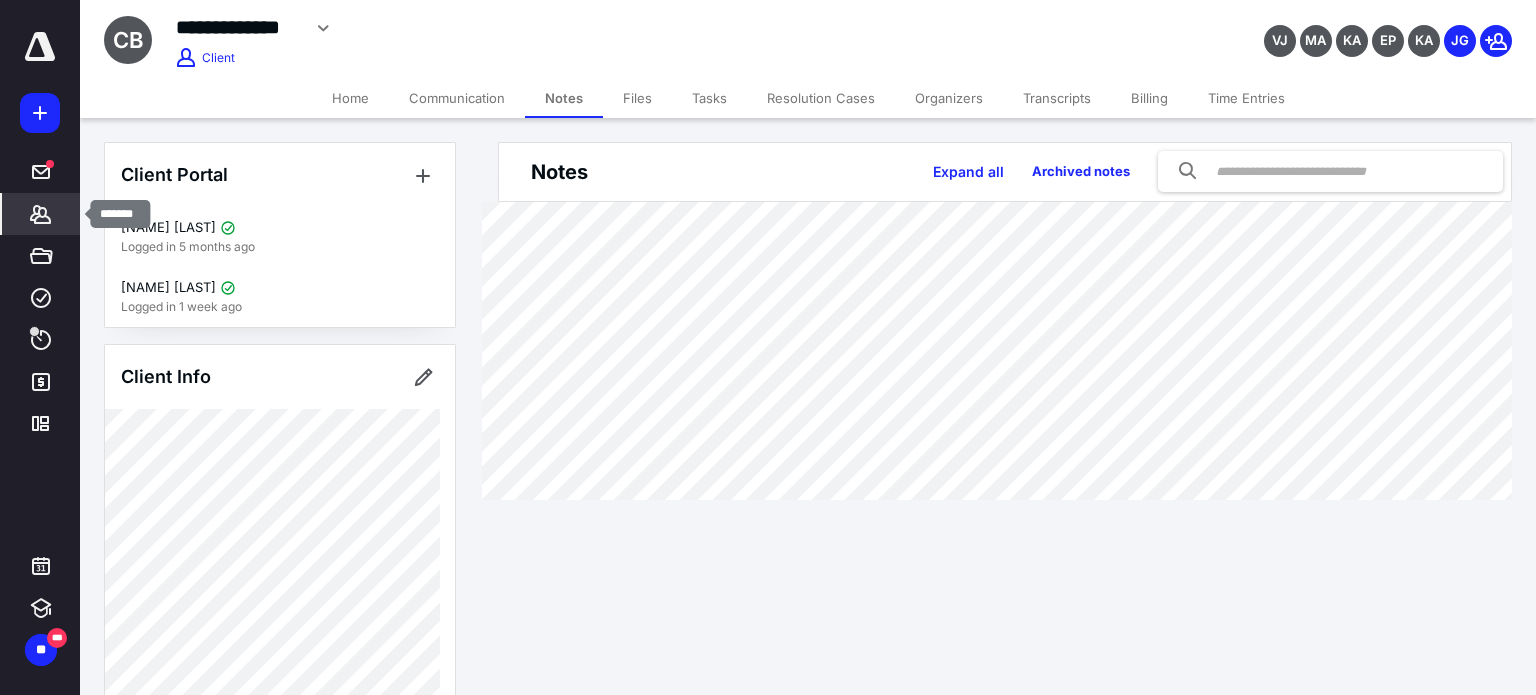 click on "*******" at bounding box center [41, 214] 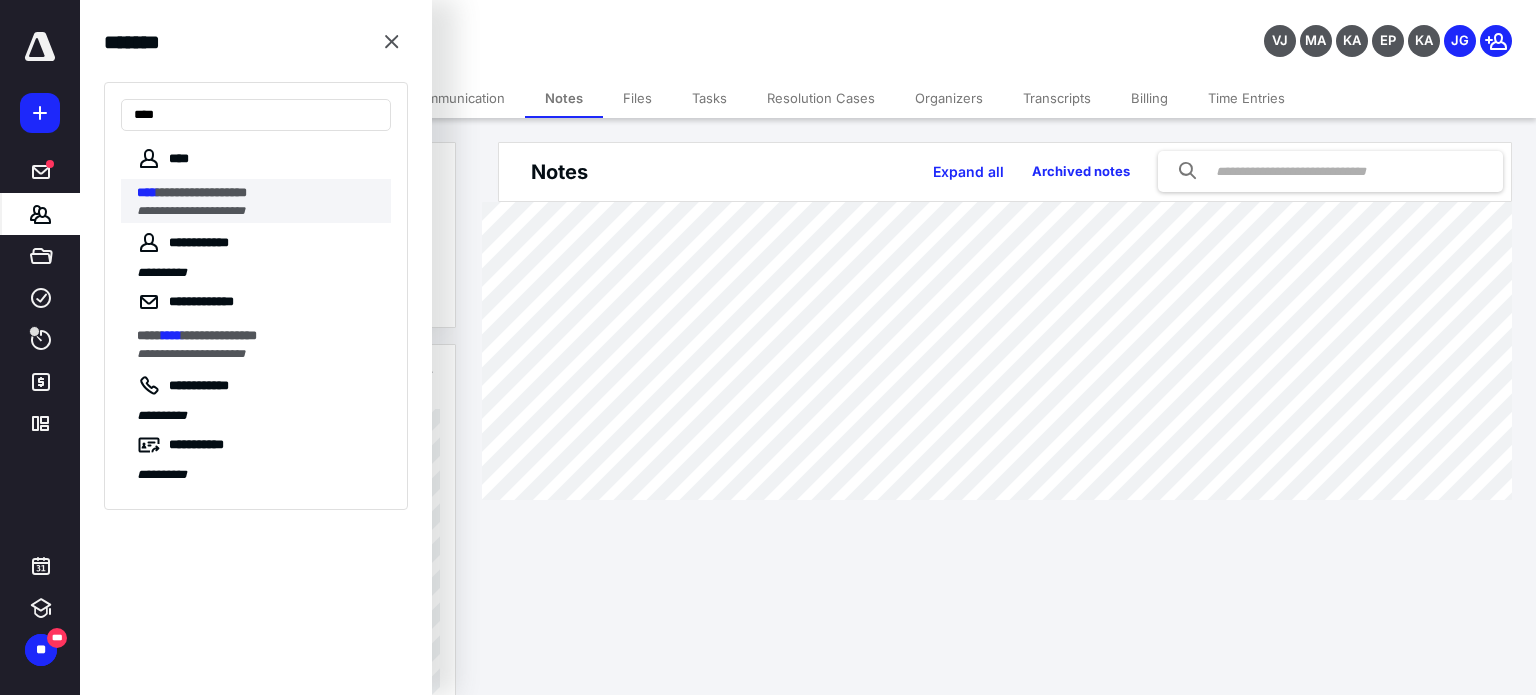 type on "****" 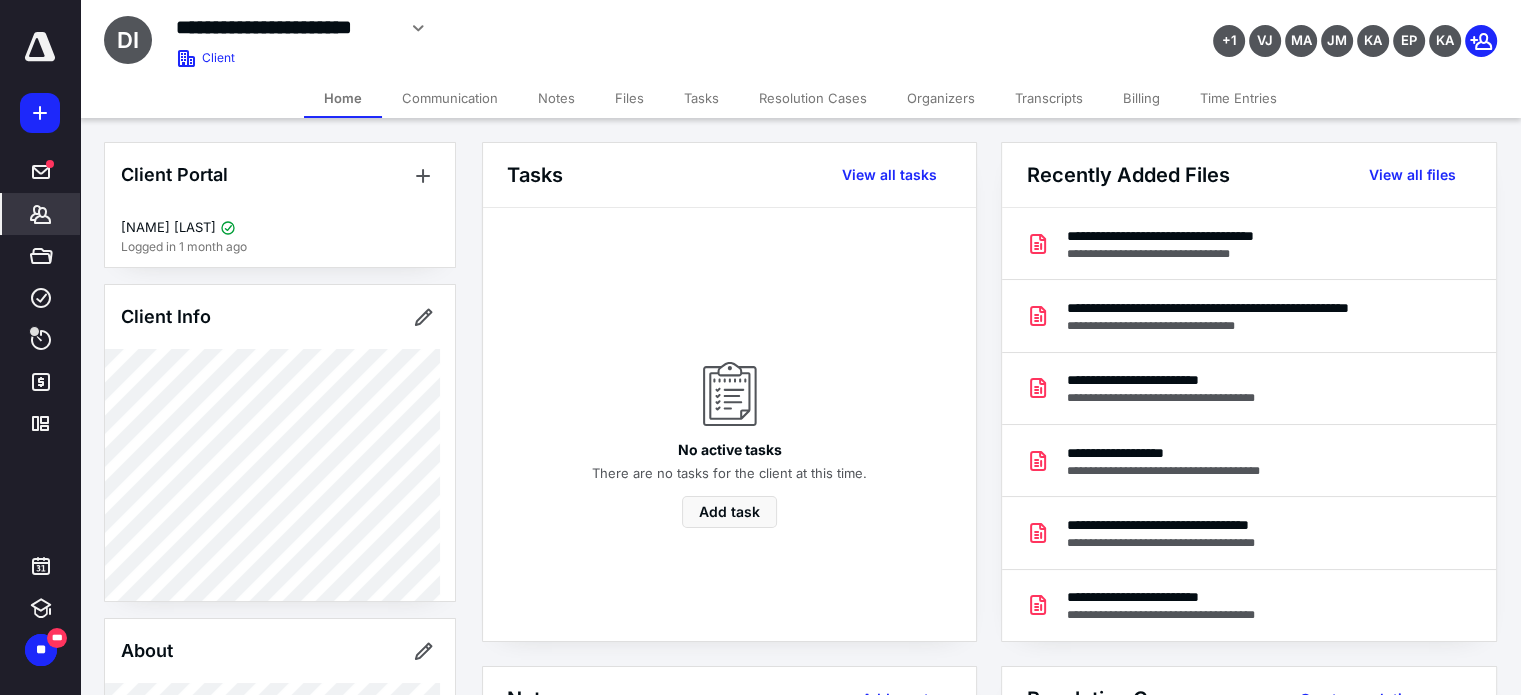 click on "Files" at bounding box center (629, 98) 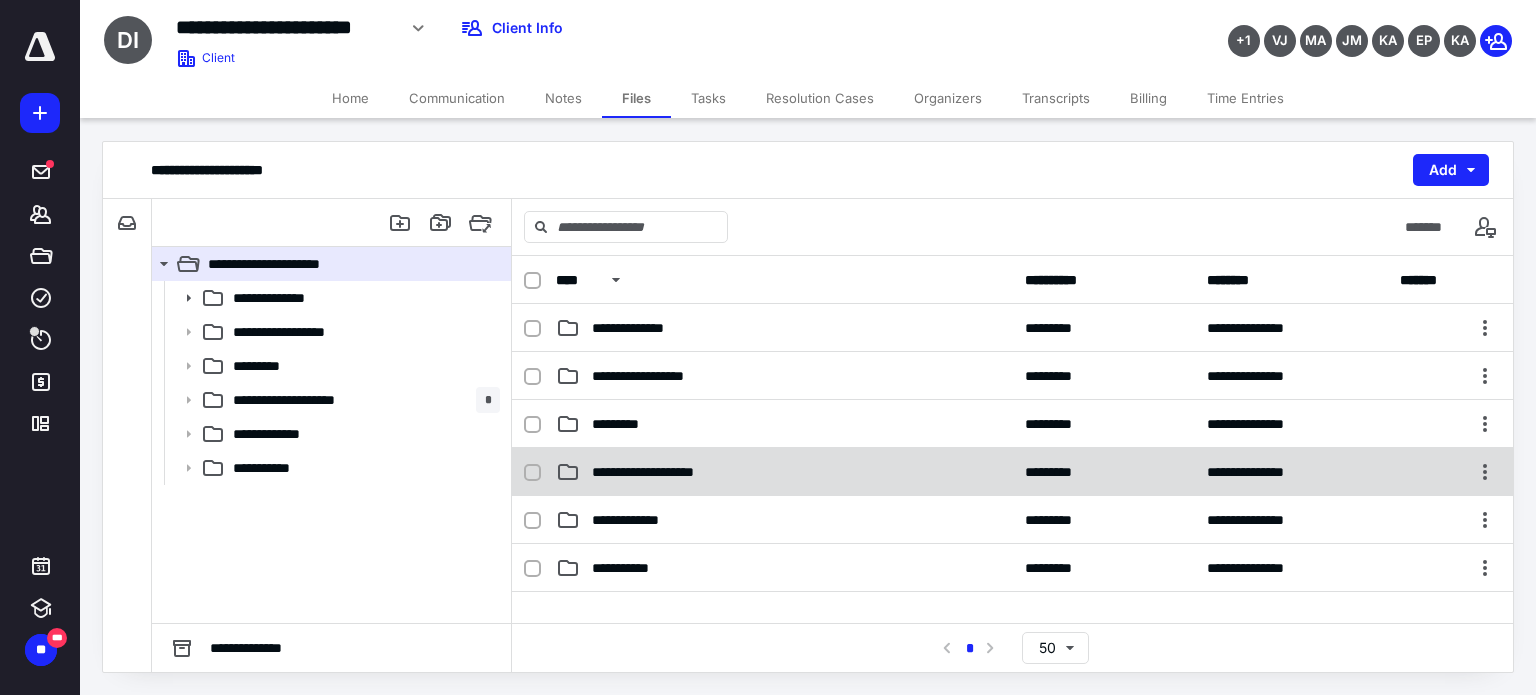 click on "**********" at bounding box center (666, 472) 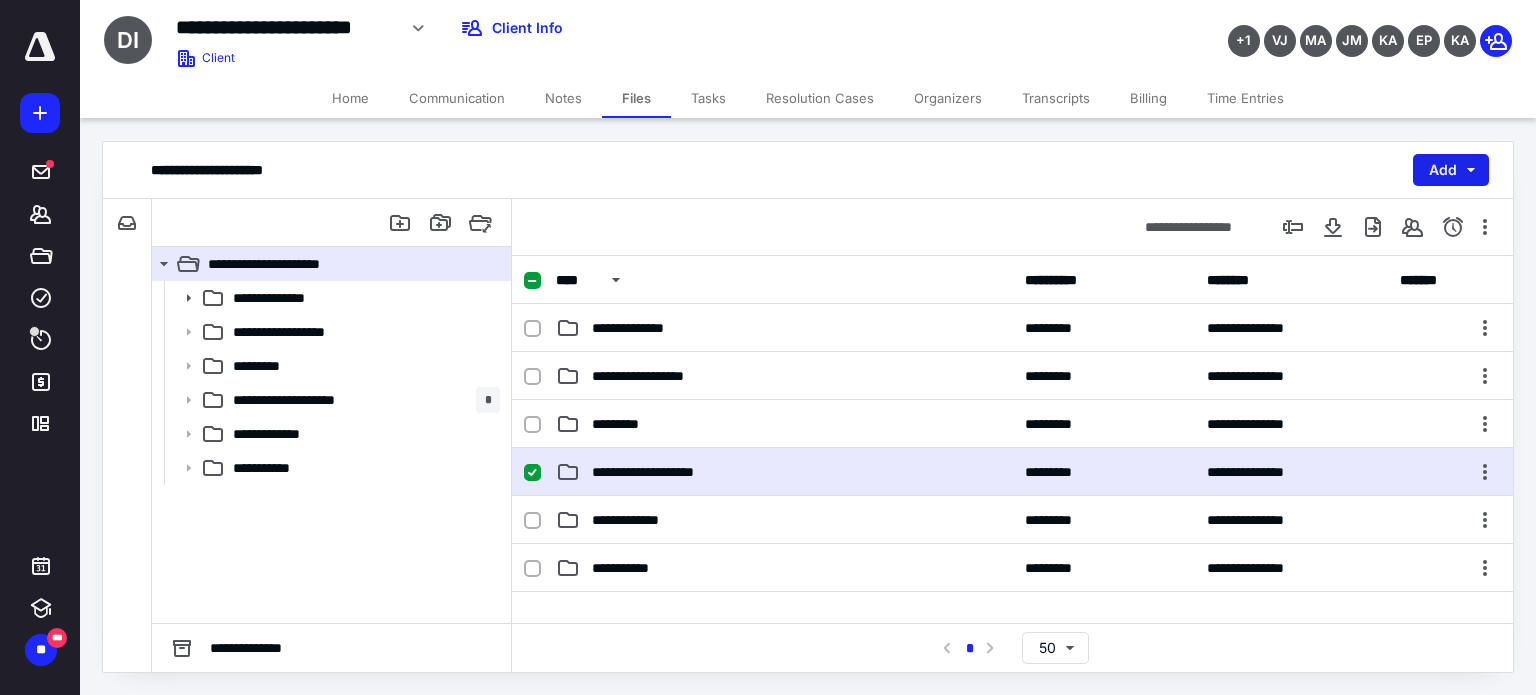 click on "Add" at bounding box center (1451, 170) 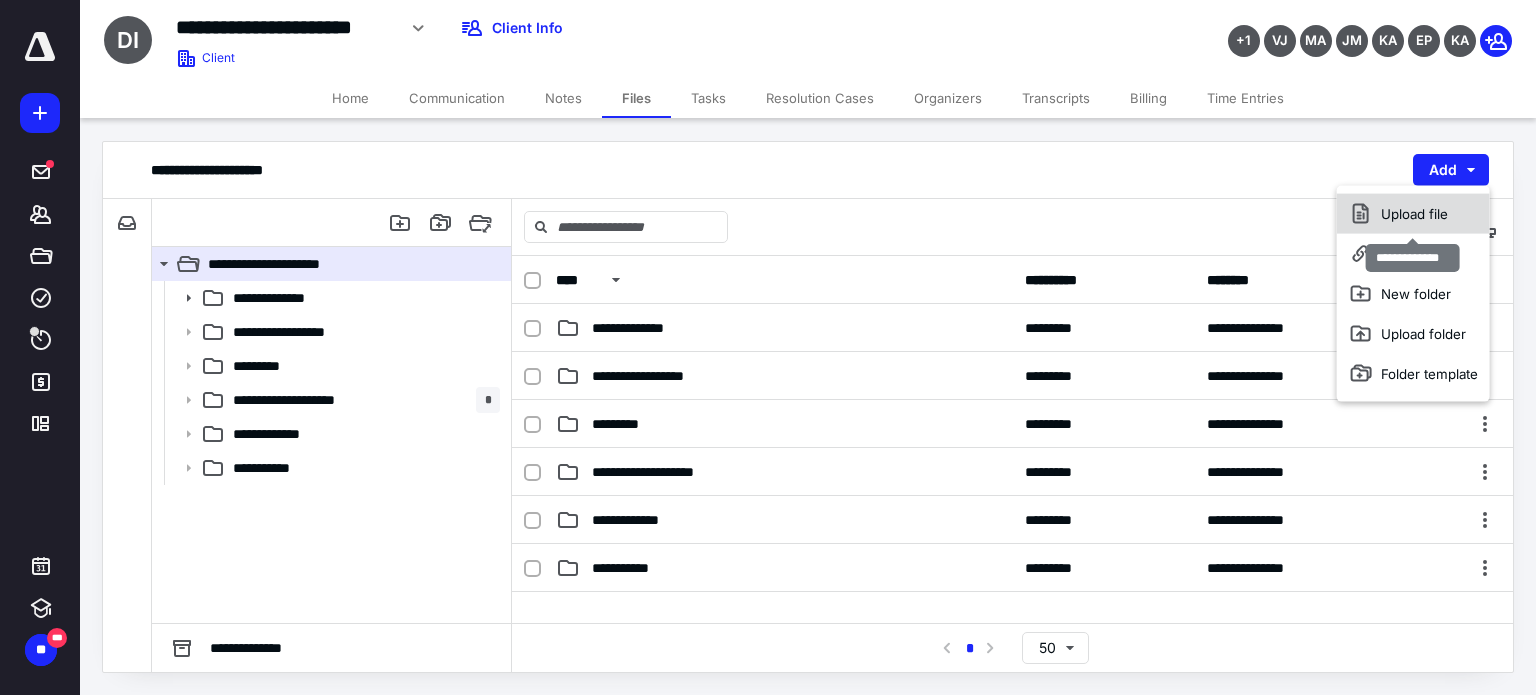 click on "Upload file" at bounding box center [1413, 214] 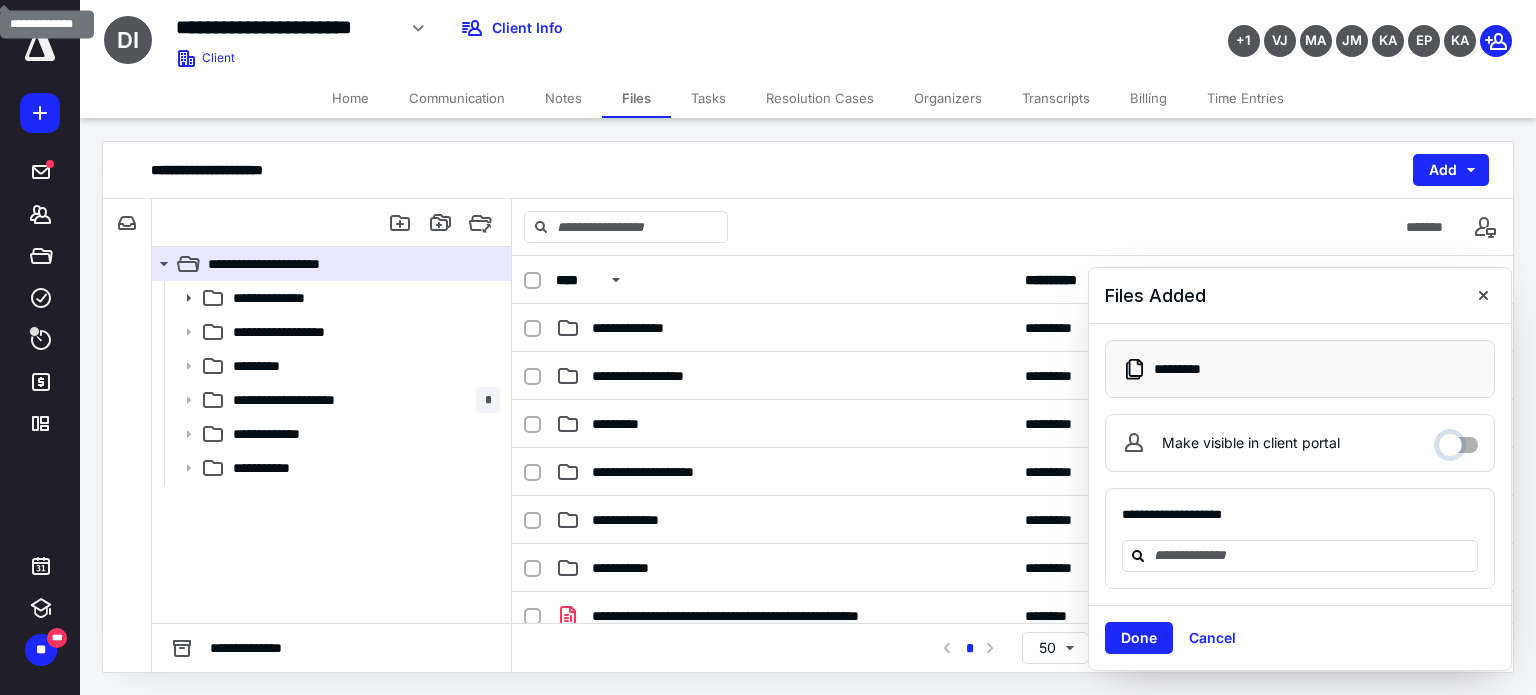 click on "Make visible in client portal" at bounding box center (1458, 440) 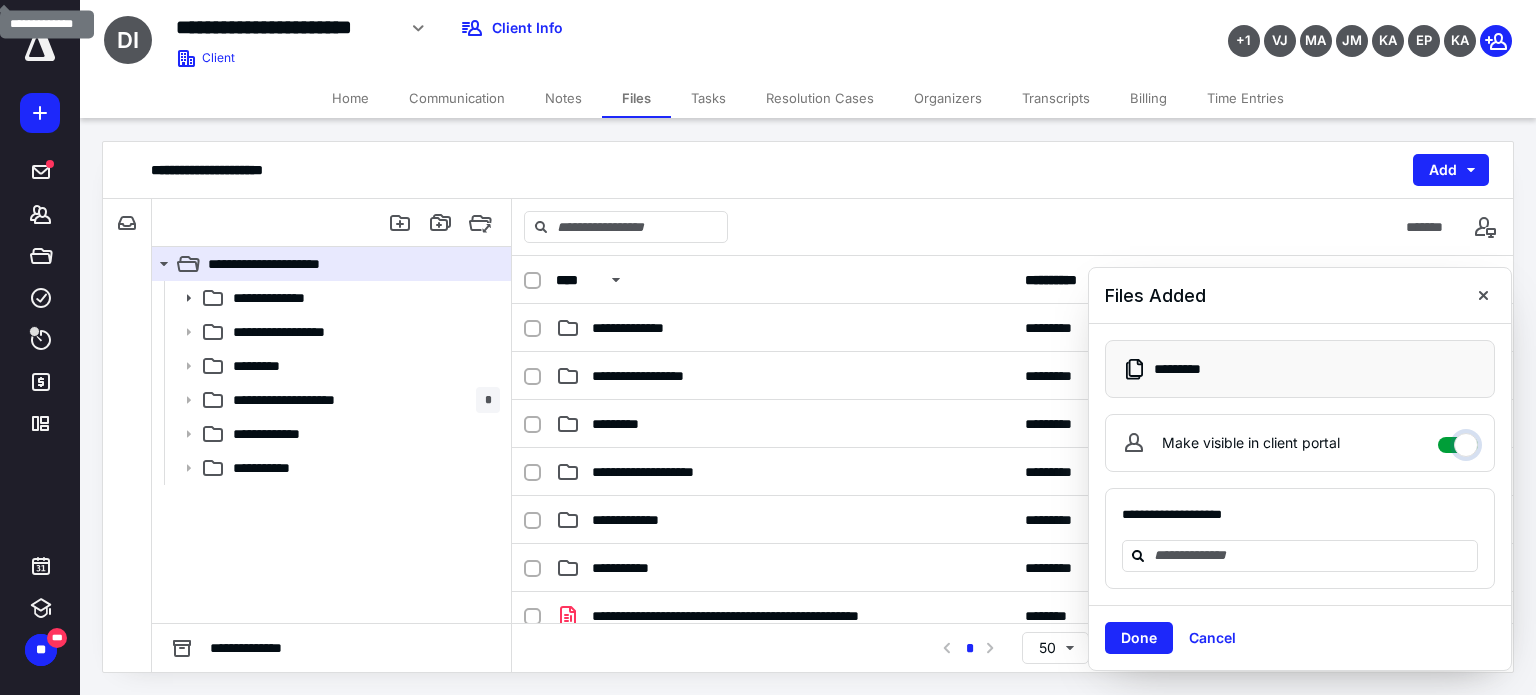 checkbox on "****" 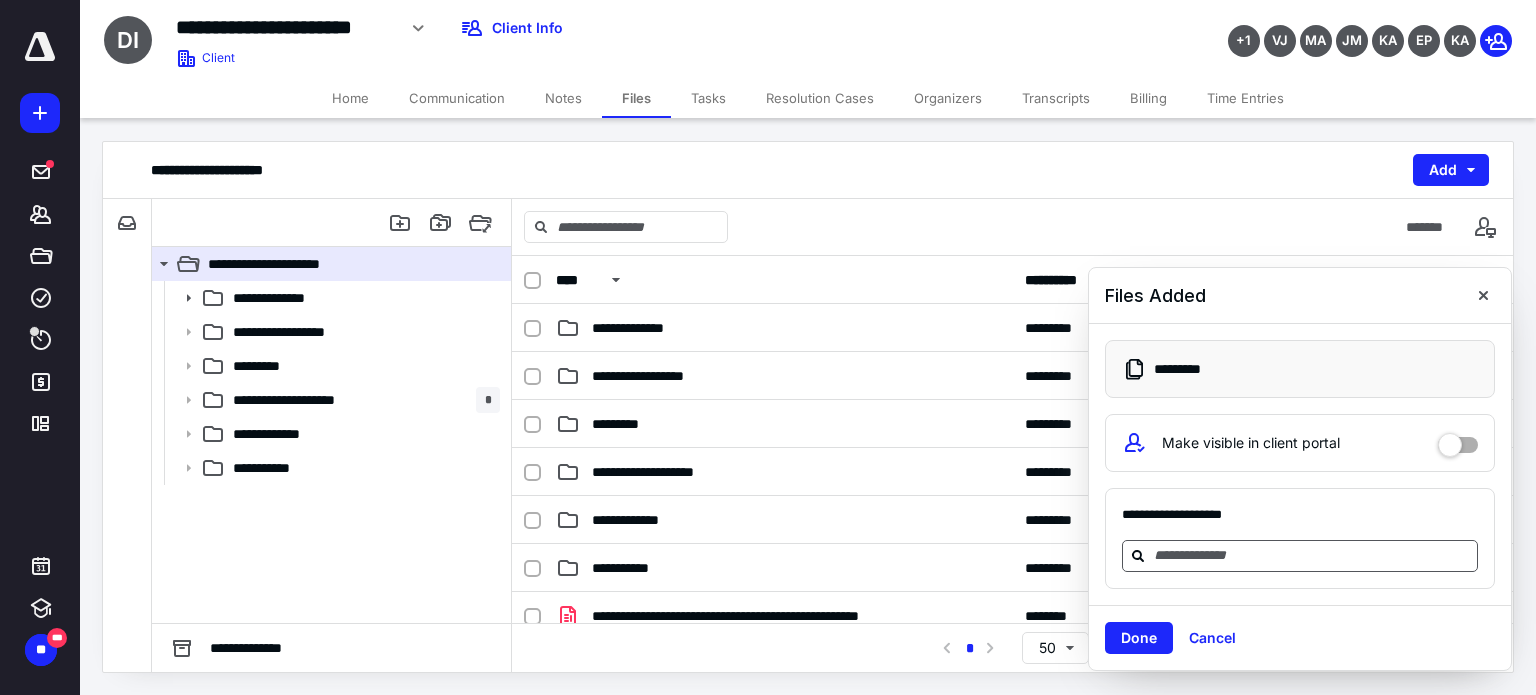 click at bounding box center [1312, 555] 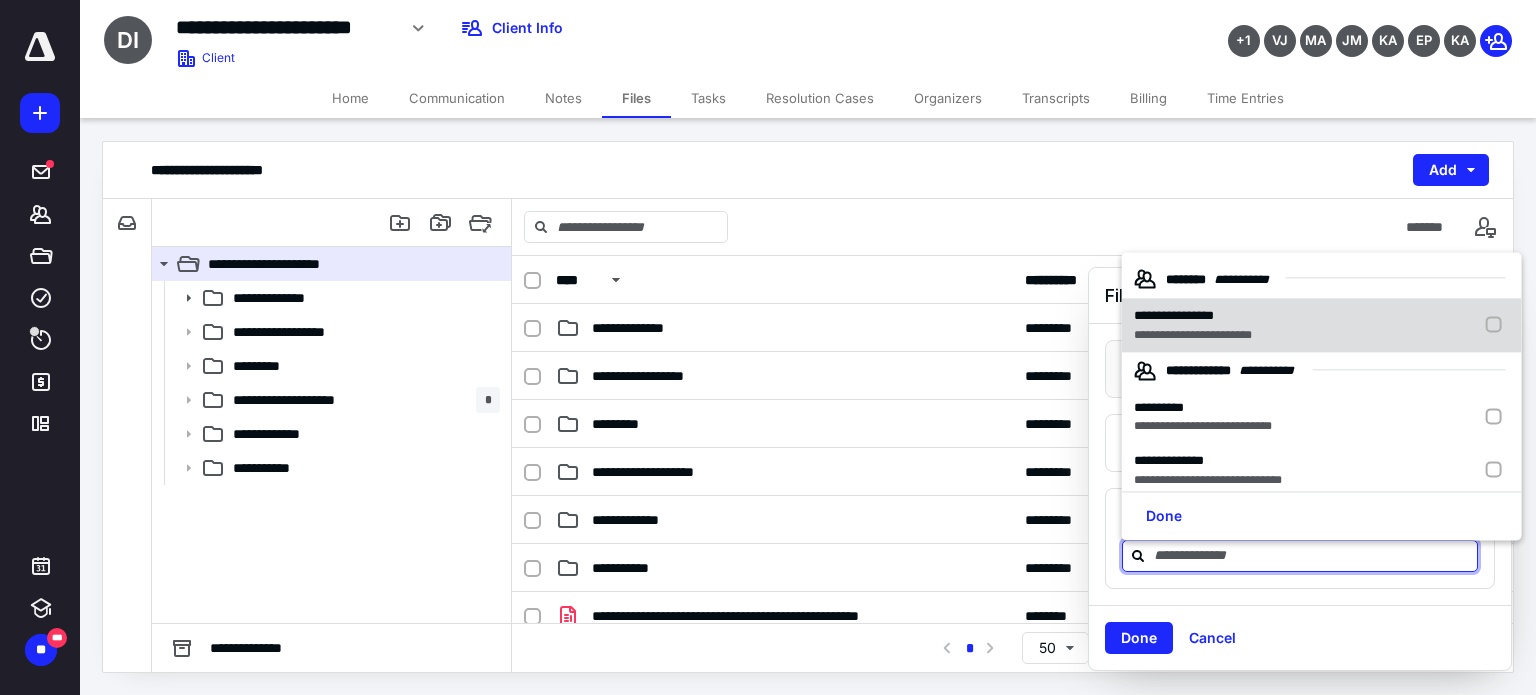 click at bounding box center (1498, 326) 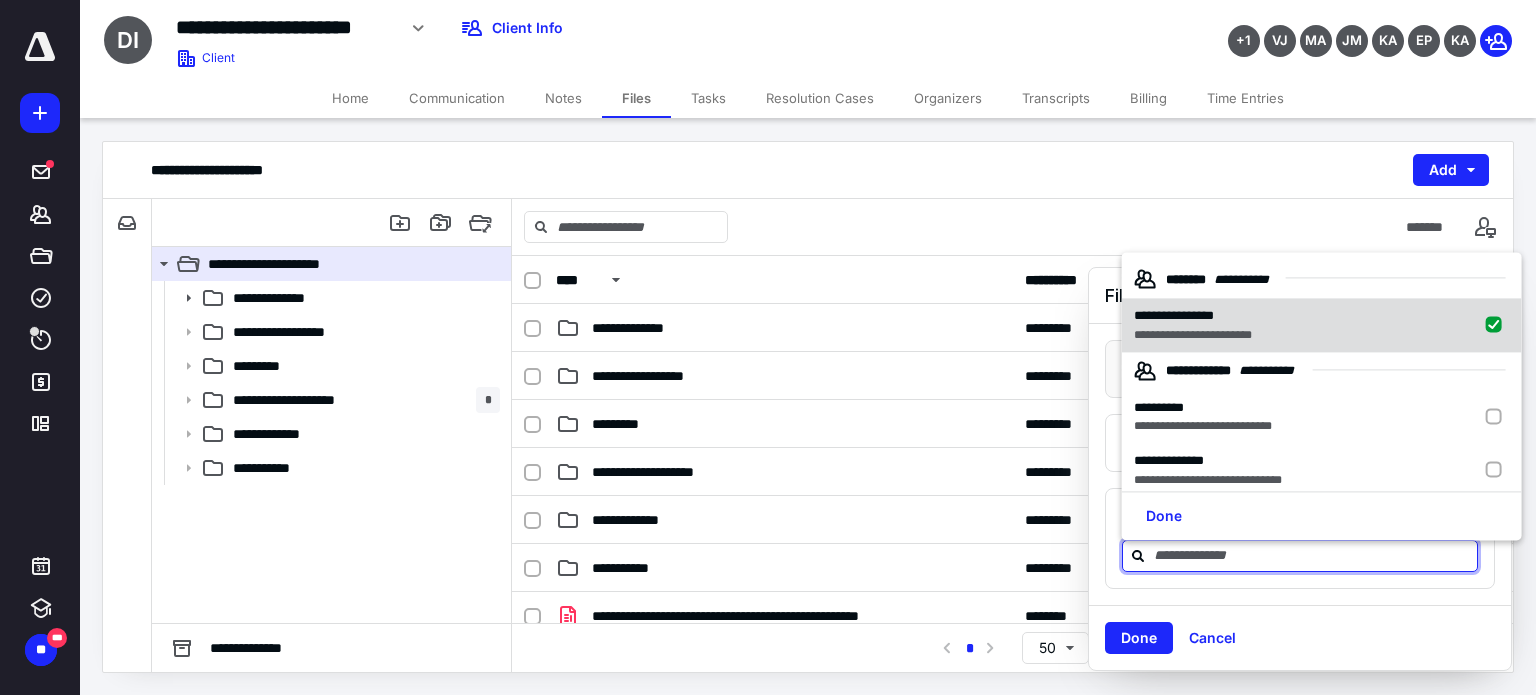 checkbox on "true" 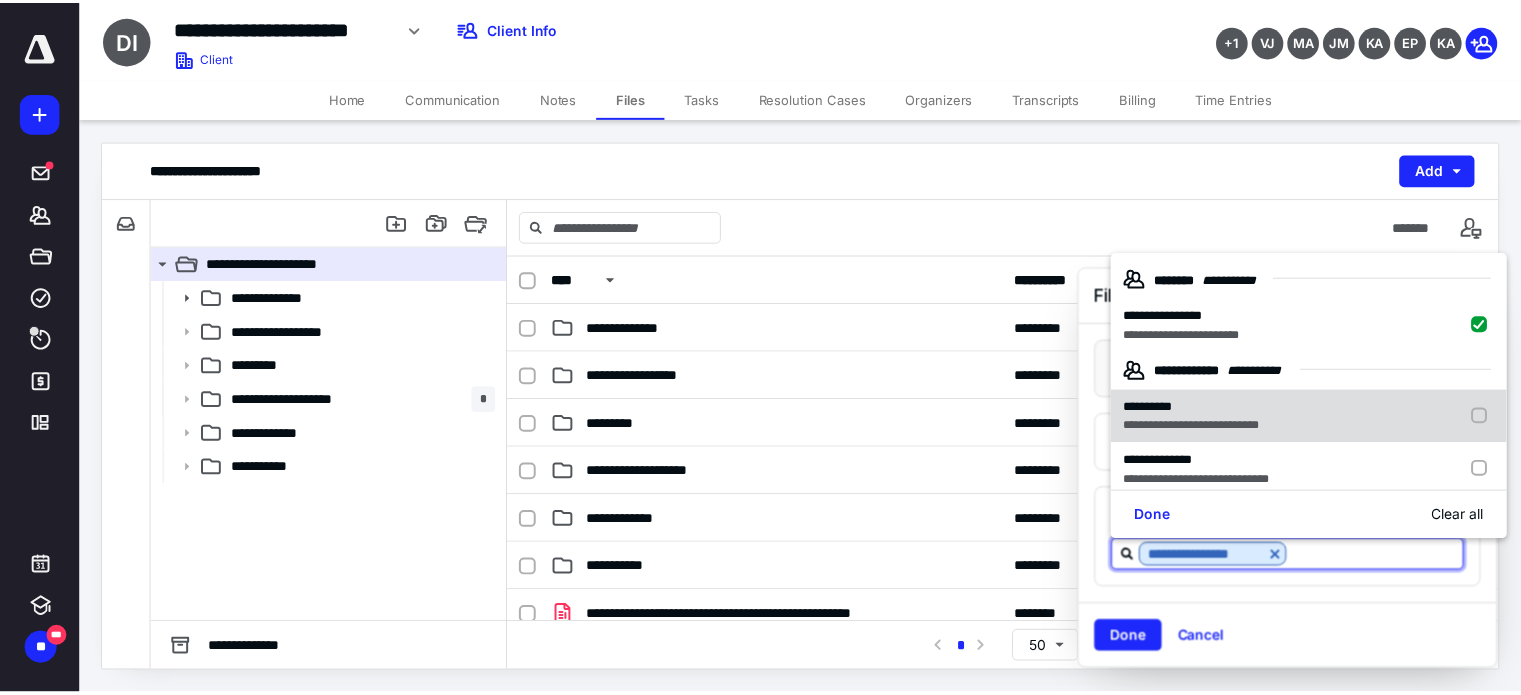 scroll, scrollTop: 35, scrollLeft: 0, axis: vertical 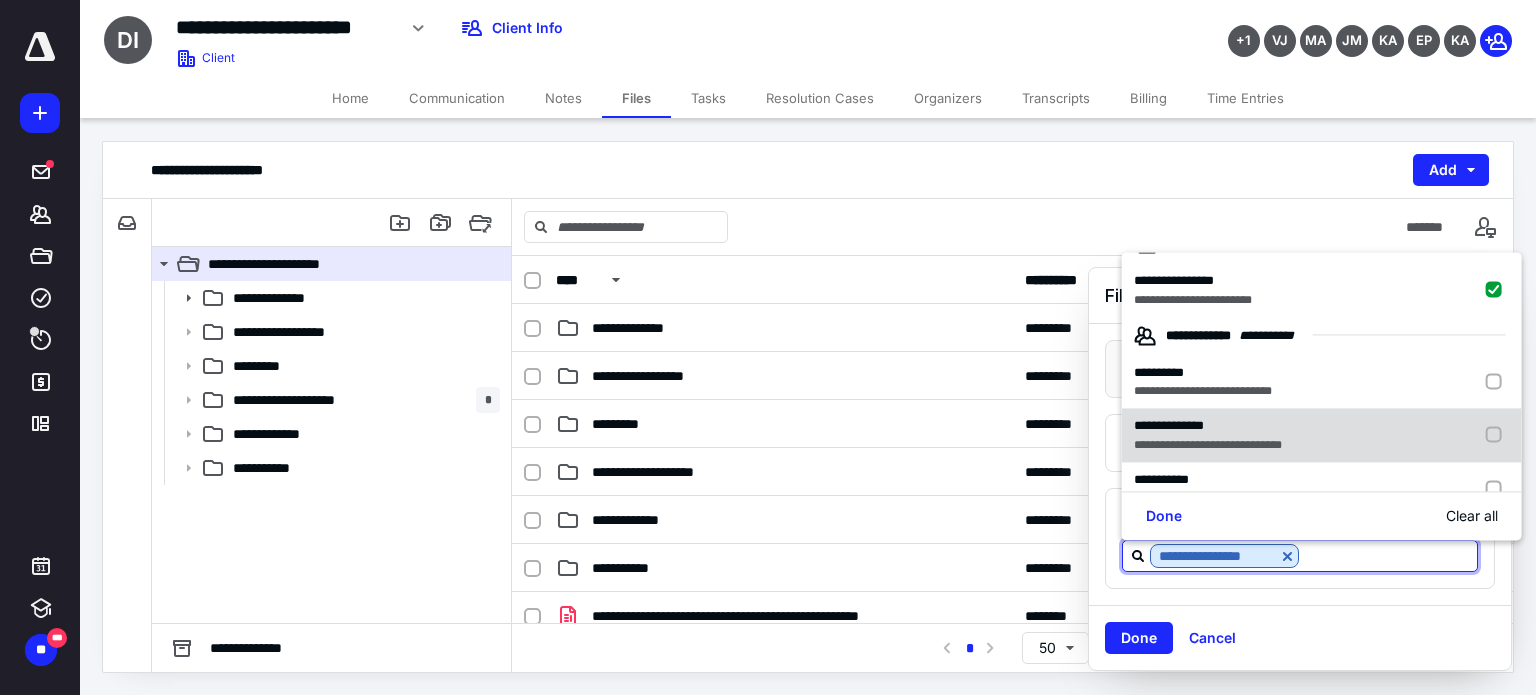 click at bounding box center [1498, 436] 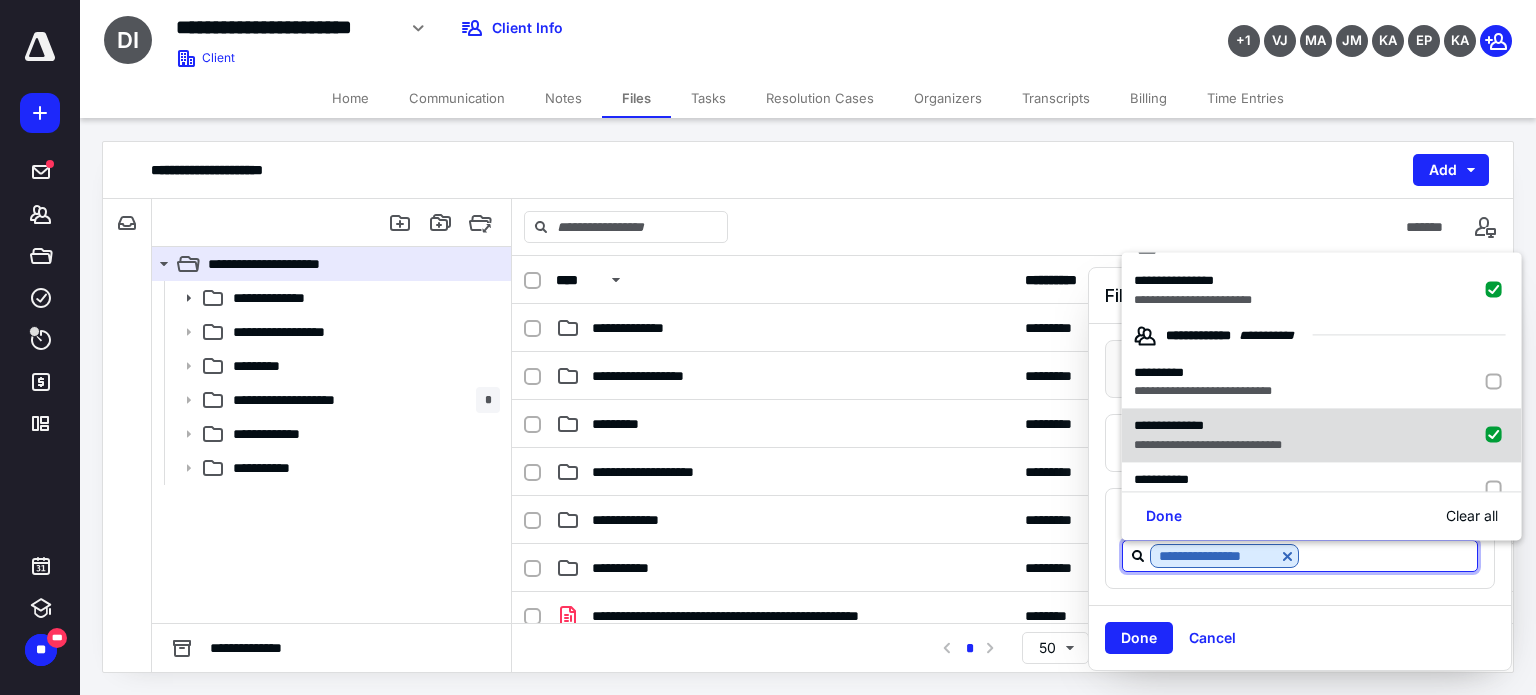 checkbox on "true" 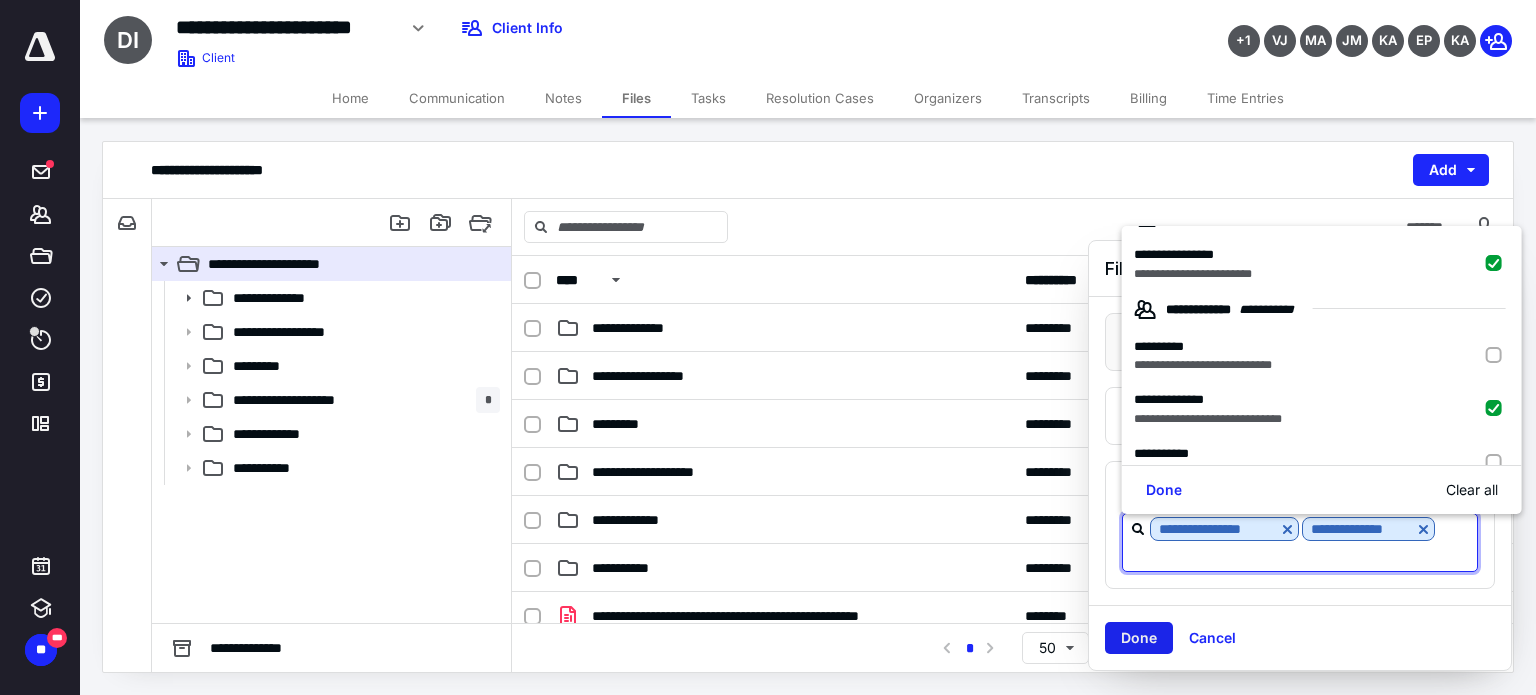 click on "Done" at bounding box center [1139, 638] 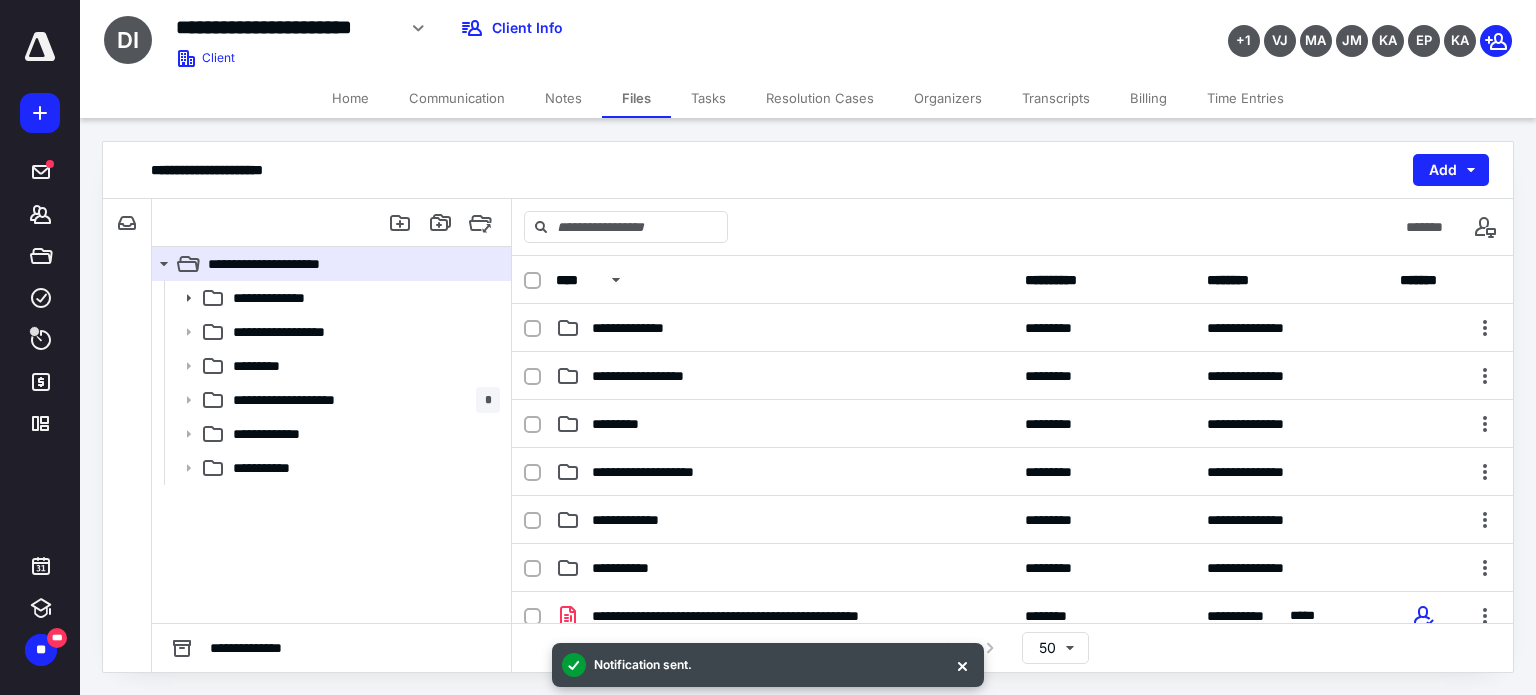 click on "Home" at bounding box center [350, 98] 